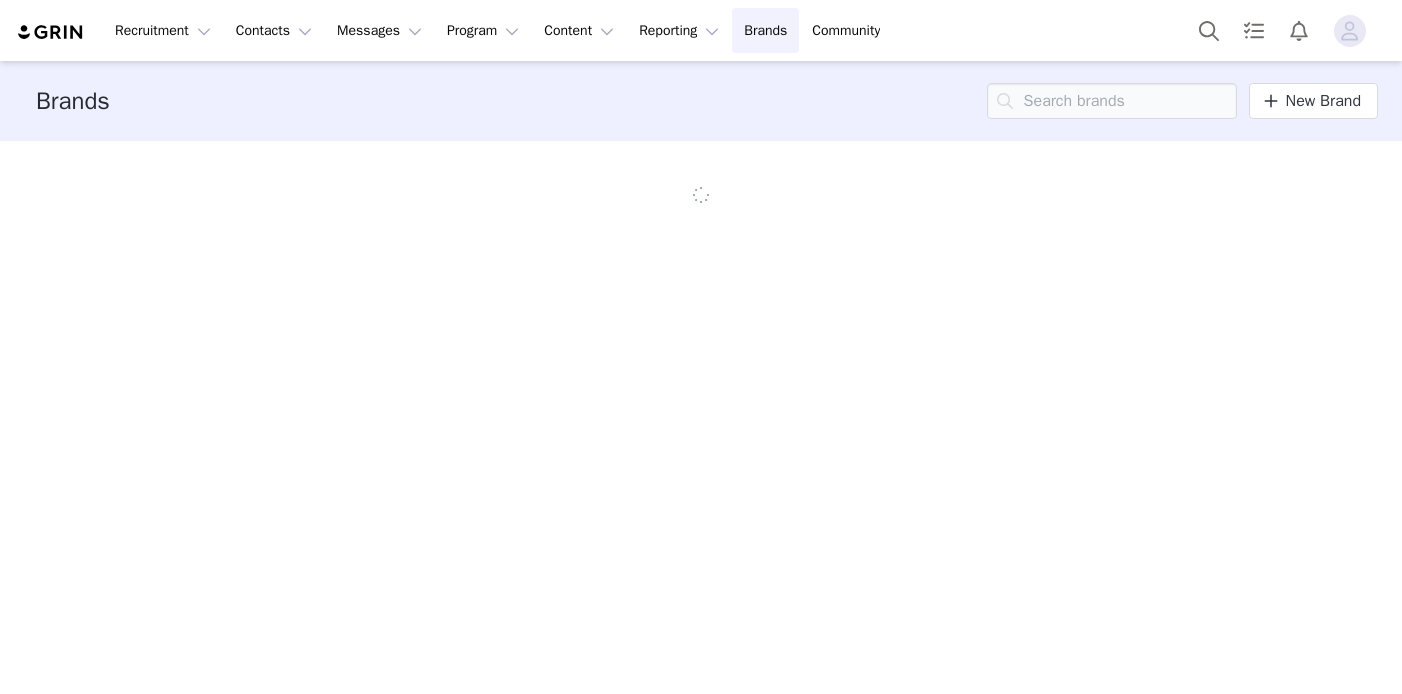 scroll, scrollTop: 0, scrollLeft: 0, axis: both 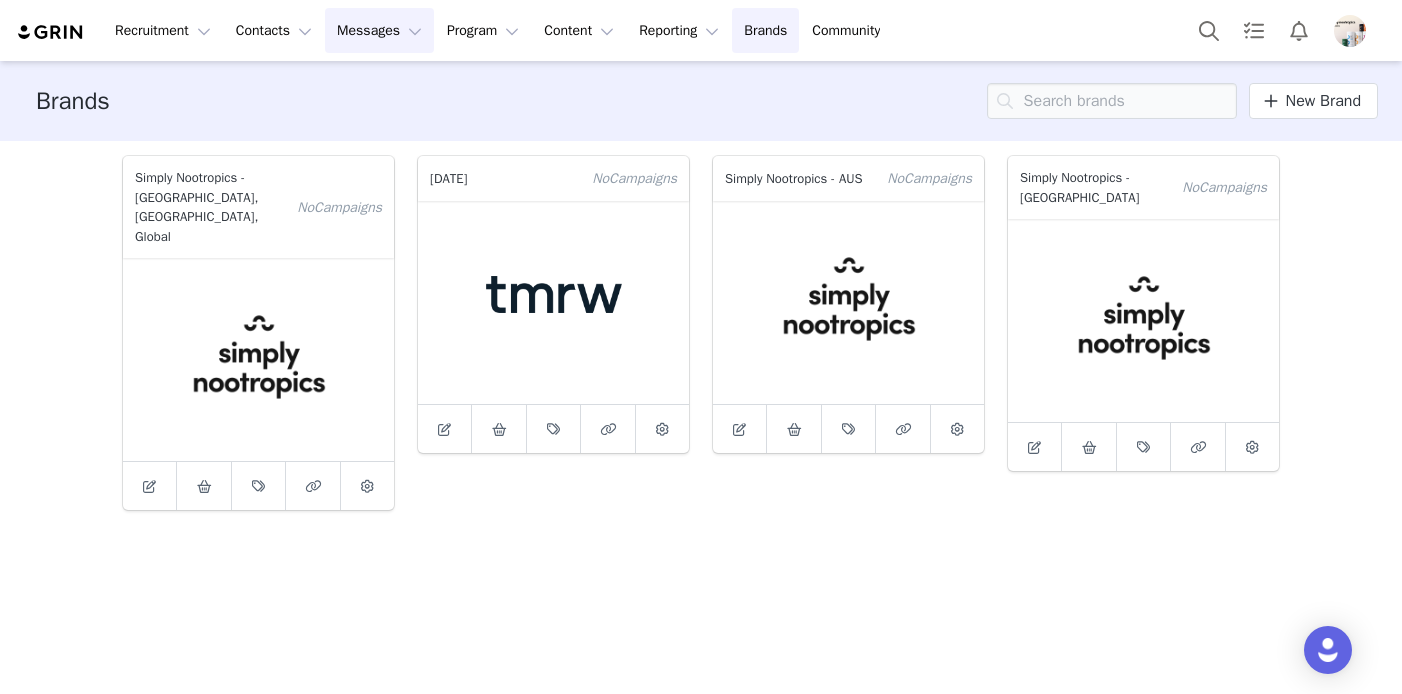 click on "Messages Messages" at bounding box center [379, 30] 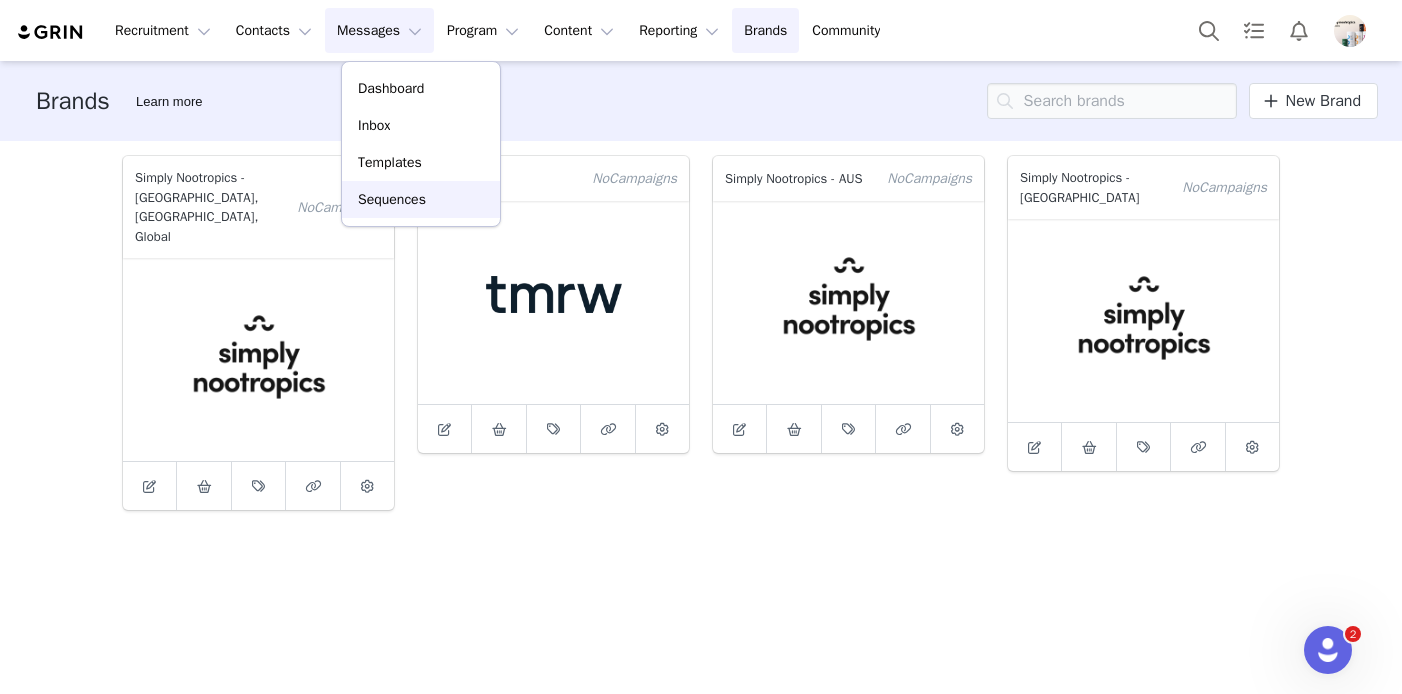 scroll, scrollTop: 0, scrollLeft: 0, axis: both 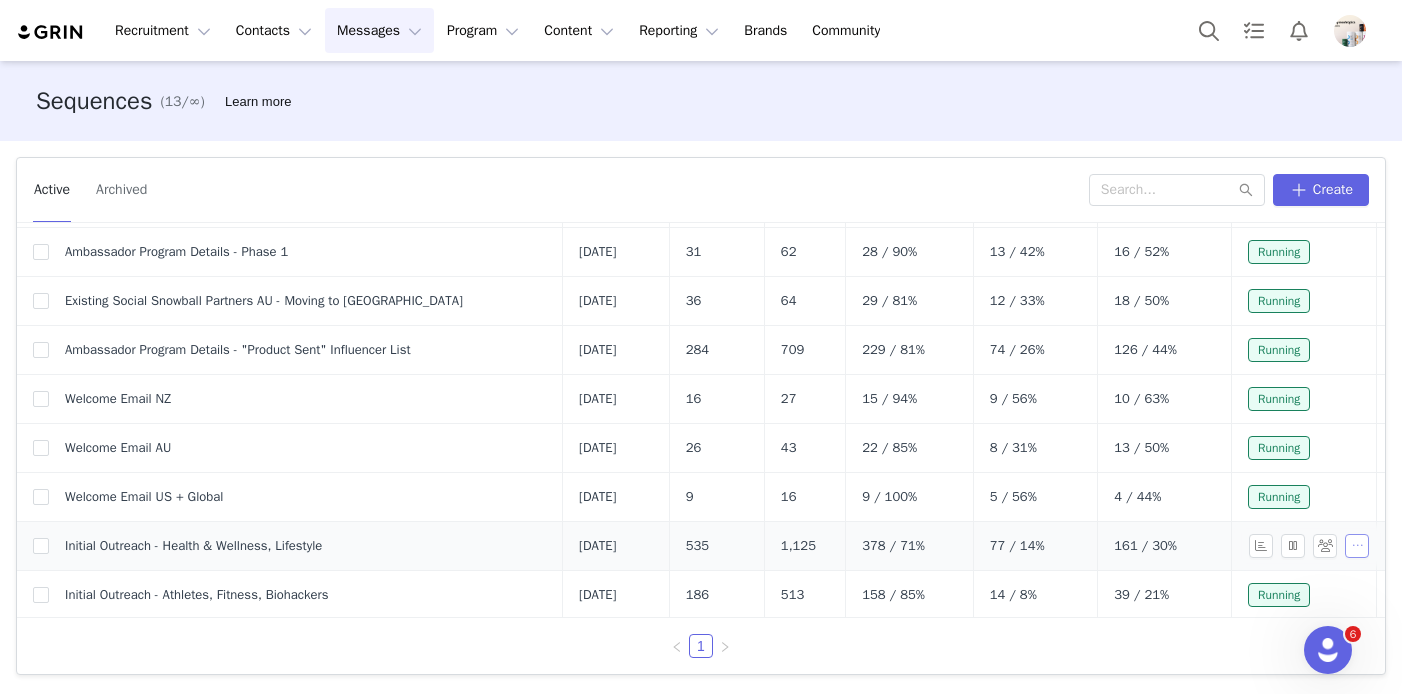 click at bounding box center (1357, 546) 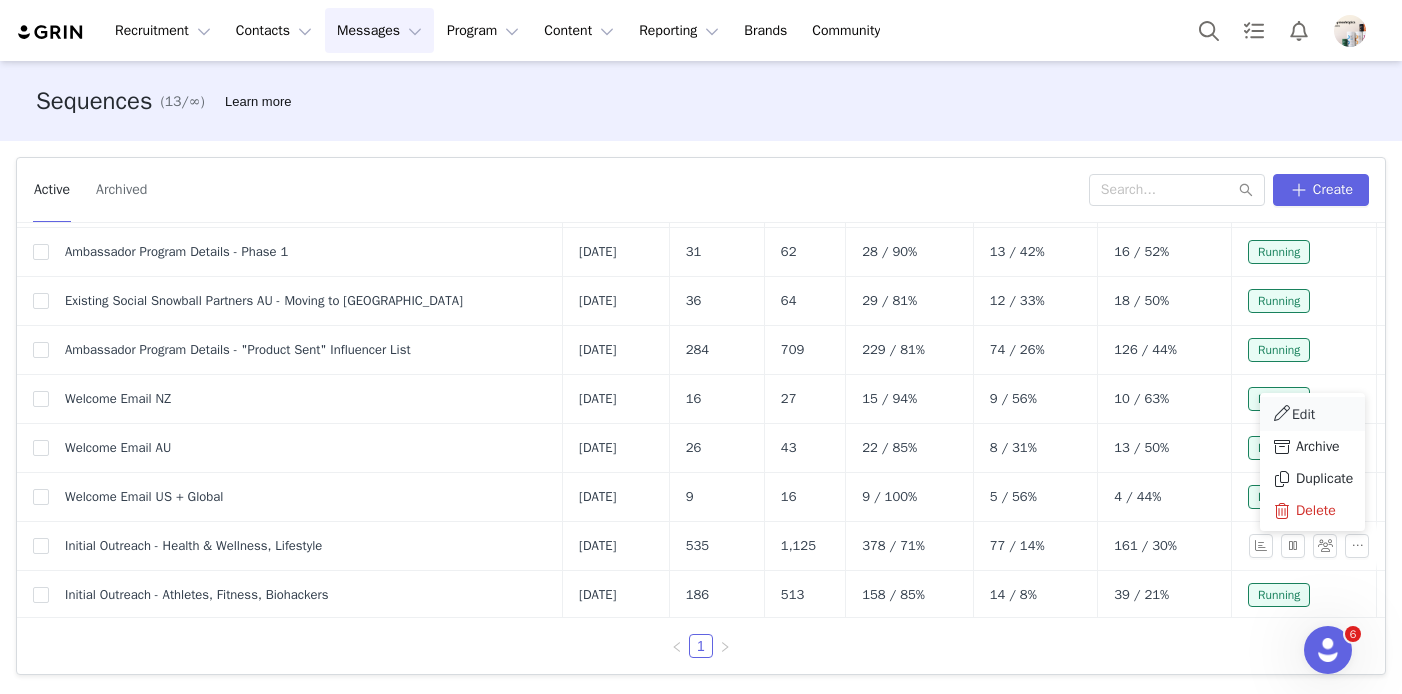 click on "Edit" at bounding box center [1303, 414] 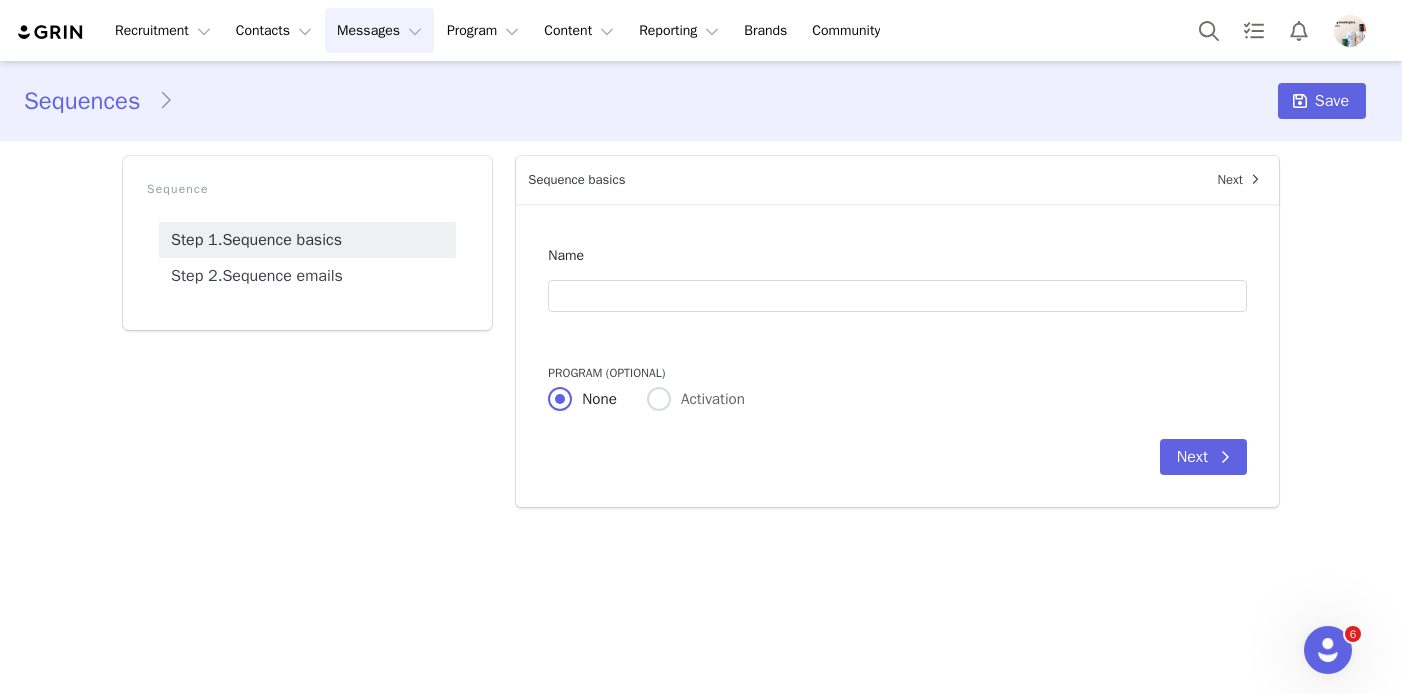 type on "Initial Outreach - Health & Wellness, Lifestyle" 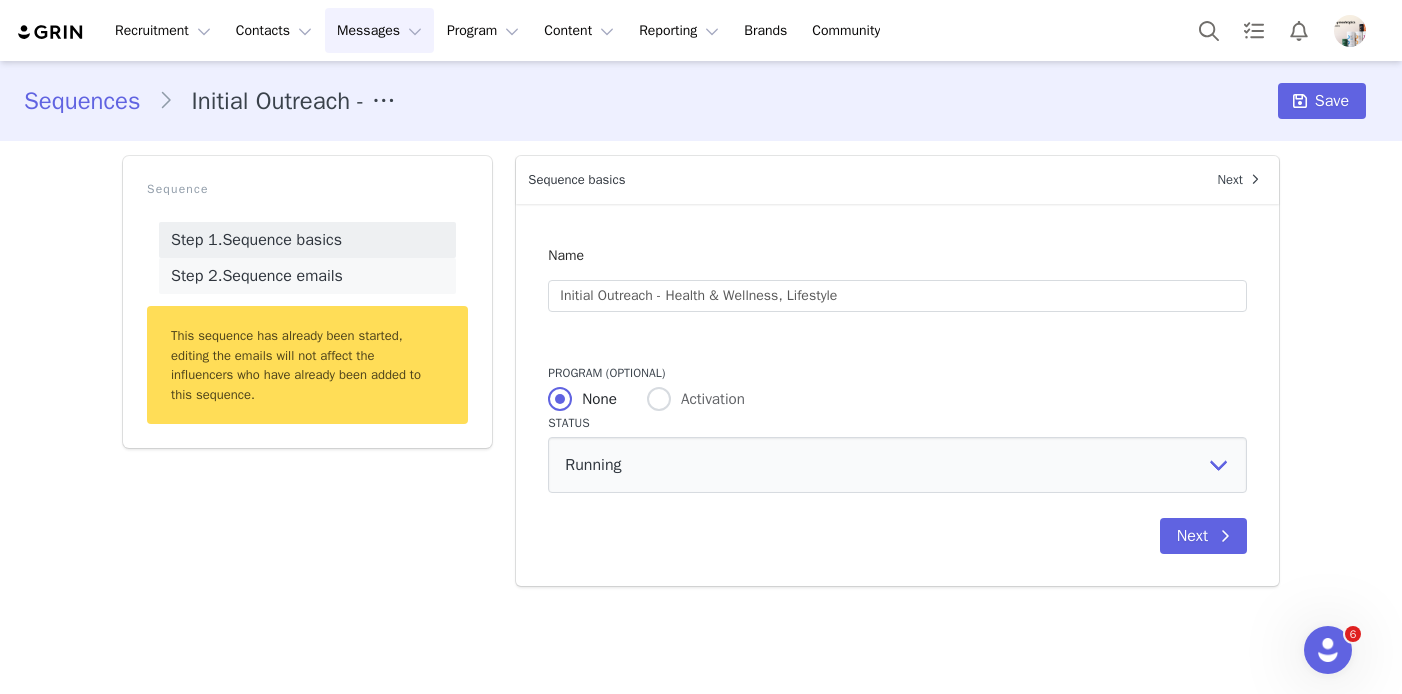 scroll, scrollTop: 0, scrollLeft: 0, axis: both 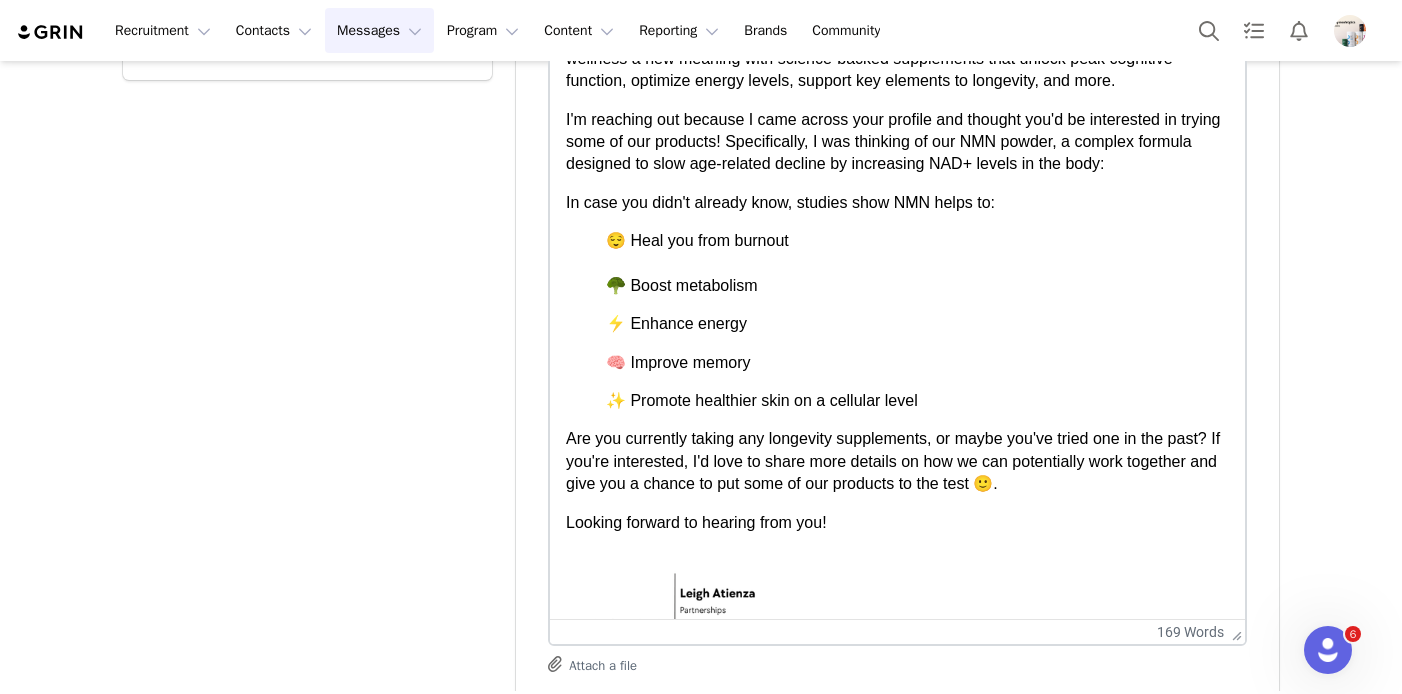 drag, startPoint x: 1238, startPoint y: 164, endPoint x: 1238, endPoint y: 635, distance: 471 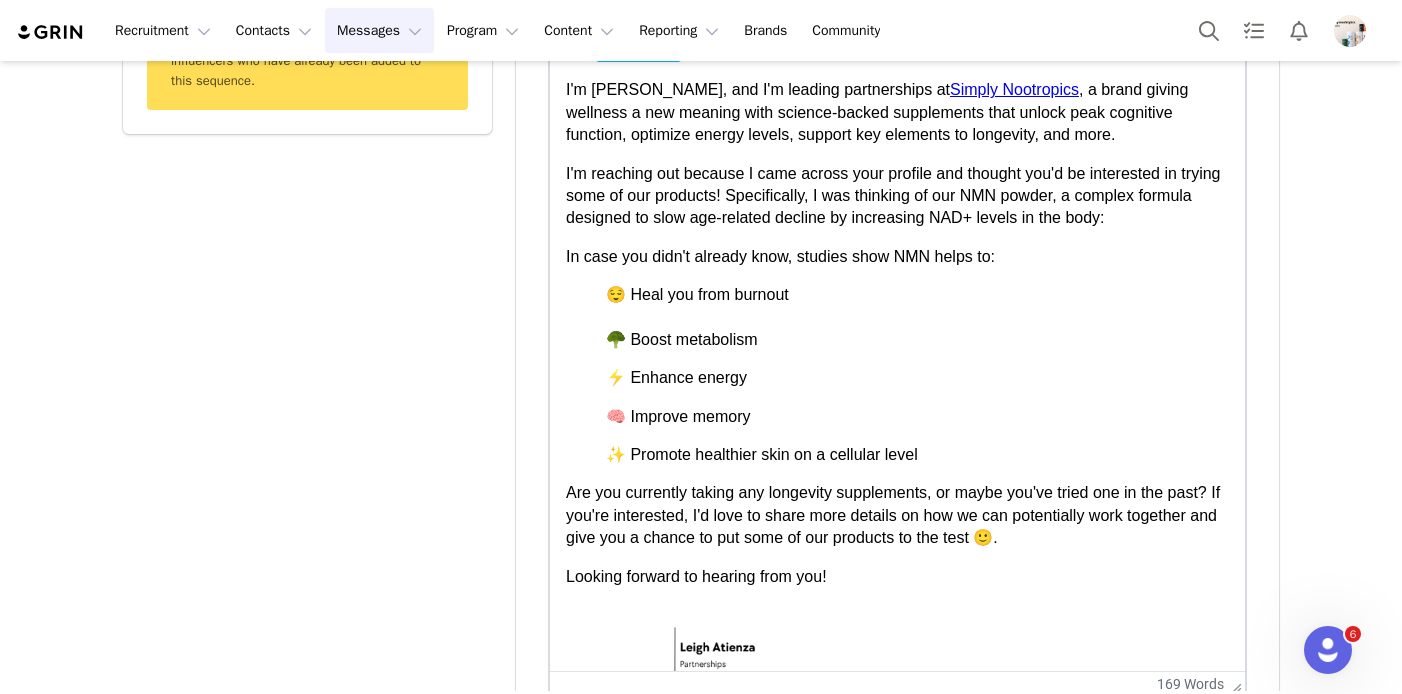 scroll, scrollTop: 306, scrollLeft: 0, axis: vertical 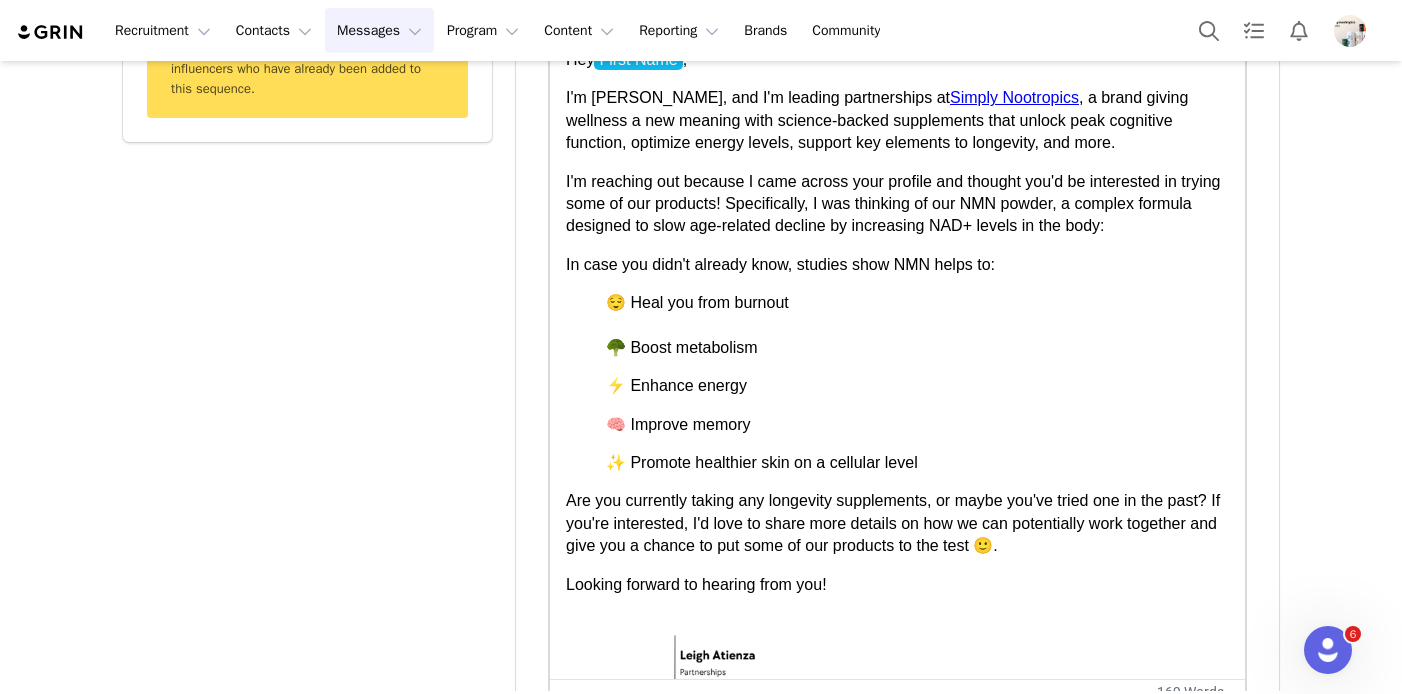click on "I'm [PERSON_NAME], and I'm leading partnerships at  Simply Nootropics , a brand giving wellness a new meaning with science-backed supplements that unlock peak cognitive function, optimize energy levels, support key elements to longevity, and more." at bounding box center (897, 120) 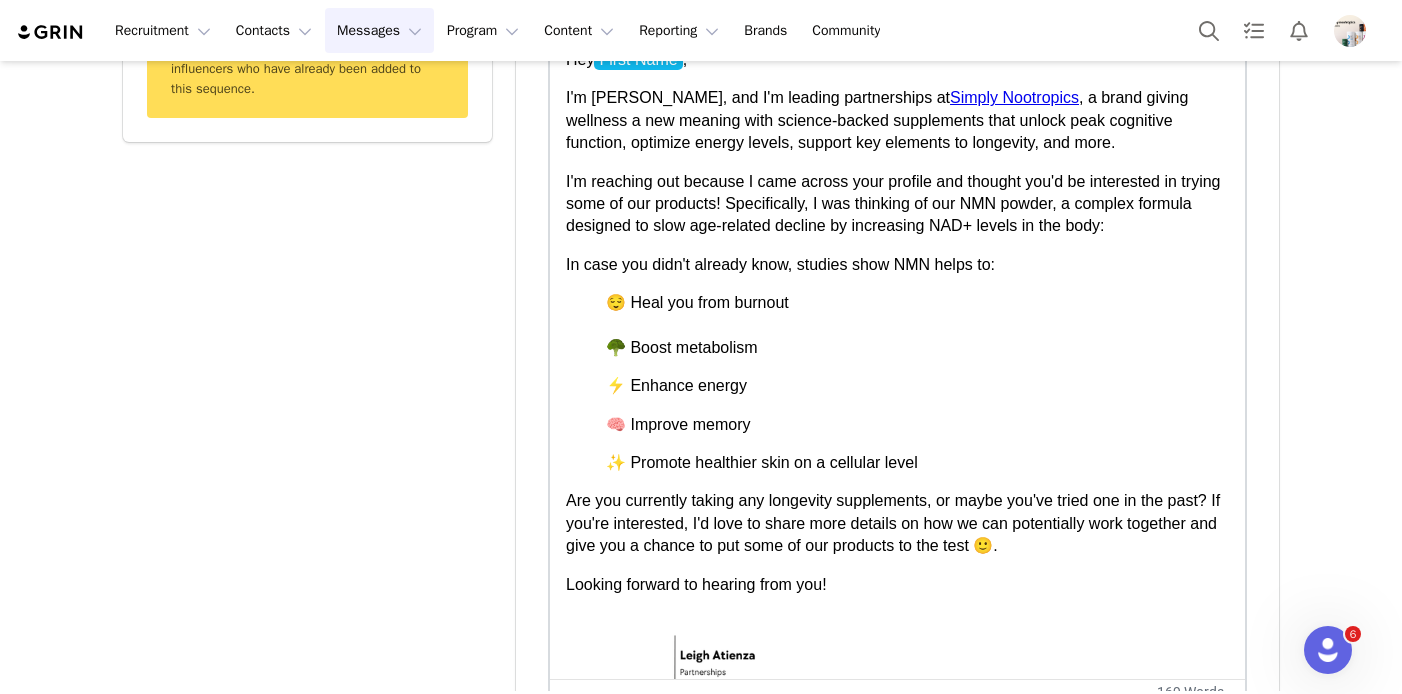 paste 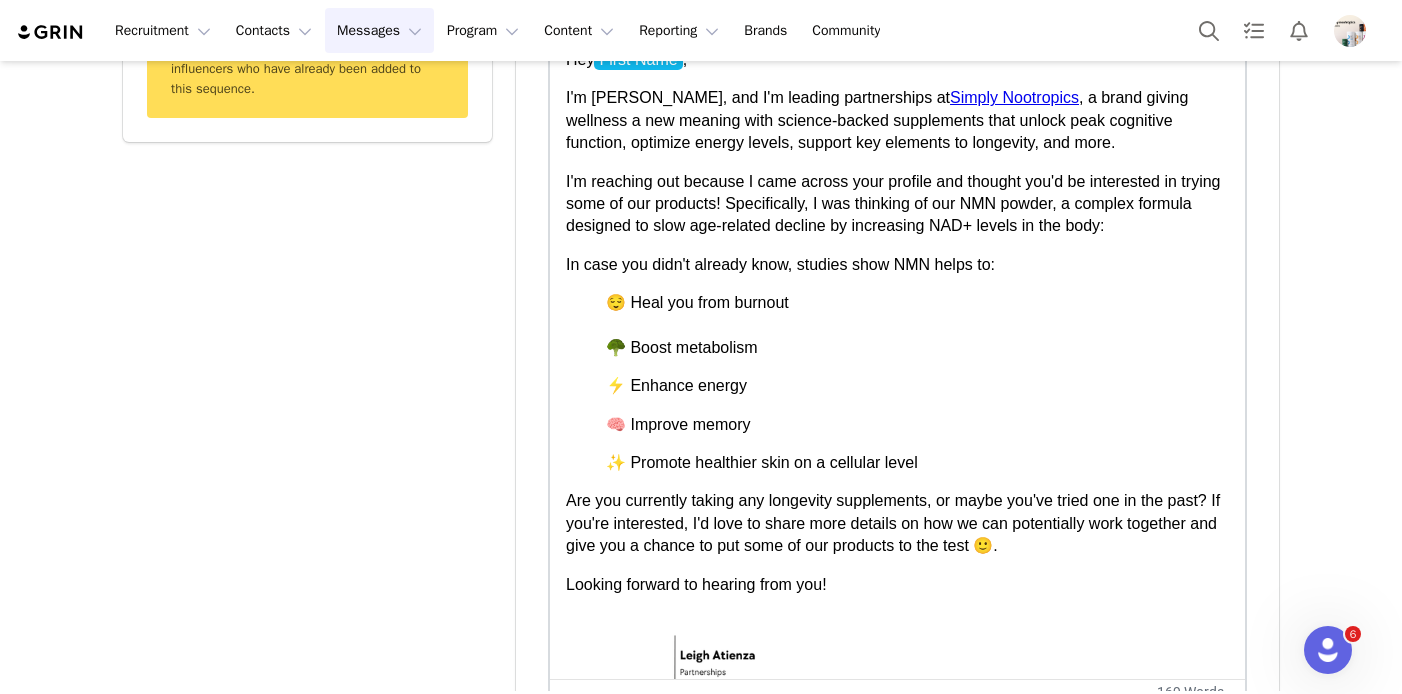 type 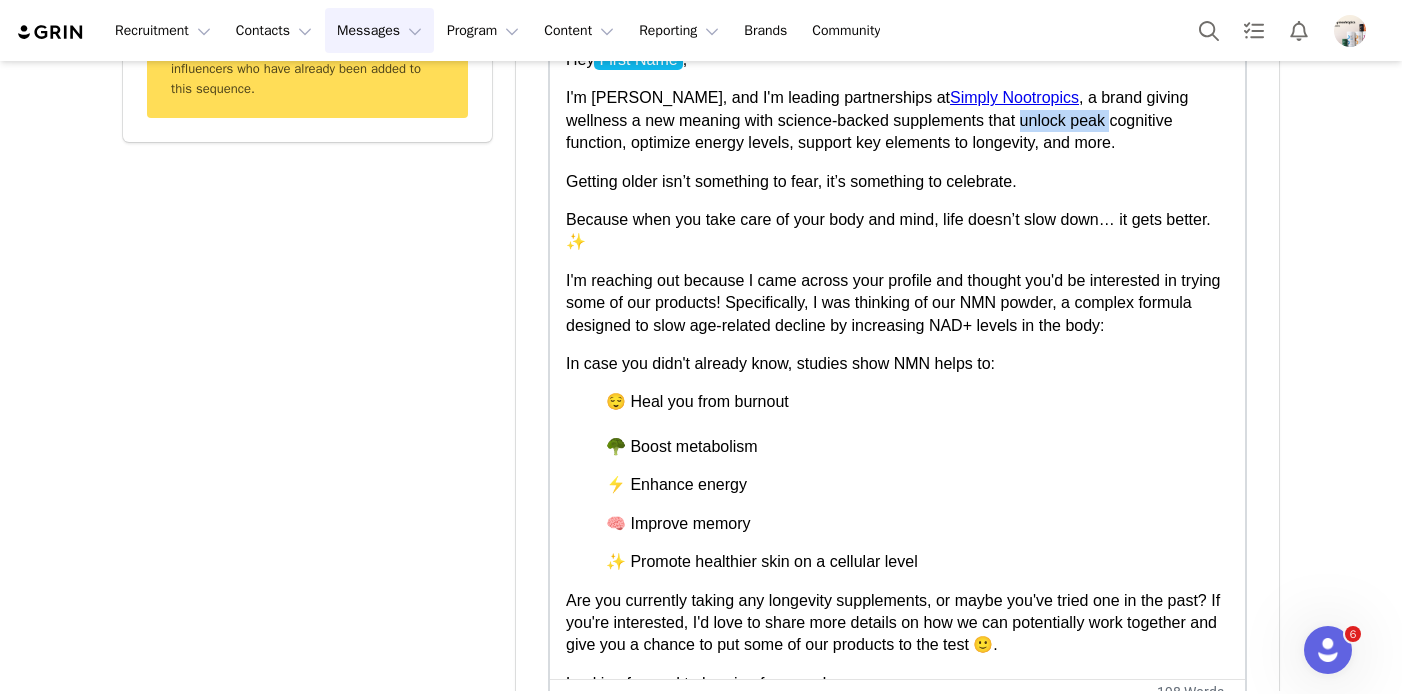 drag, startPoint x: 1011, startPoint y: 125, endPoint x: 919, endPoint y: 123, distance: 92.021736 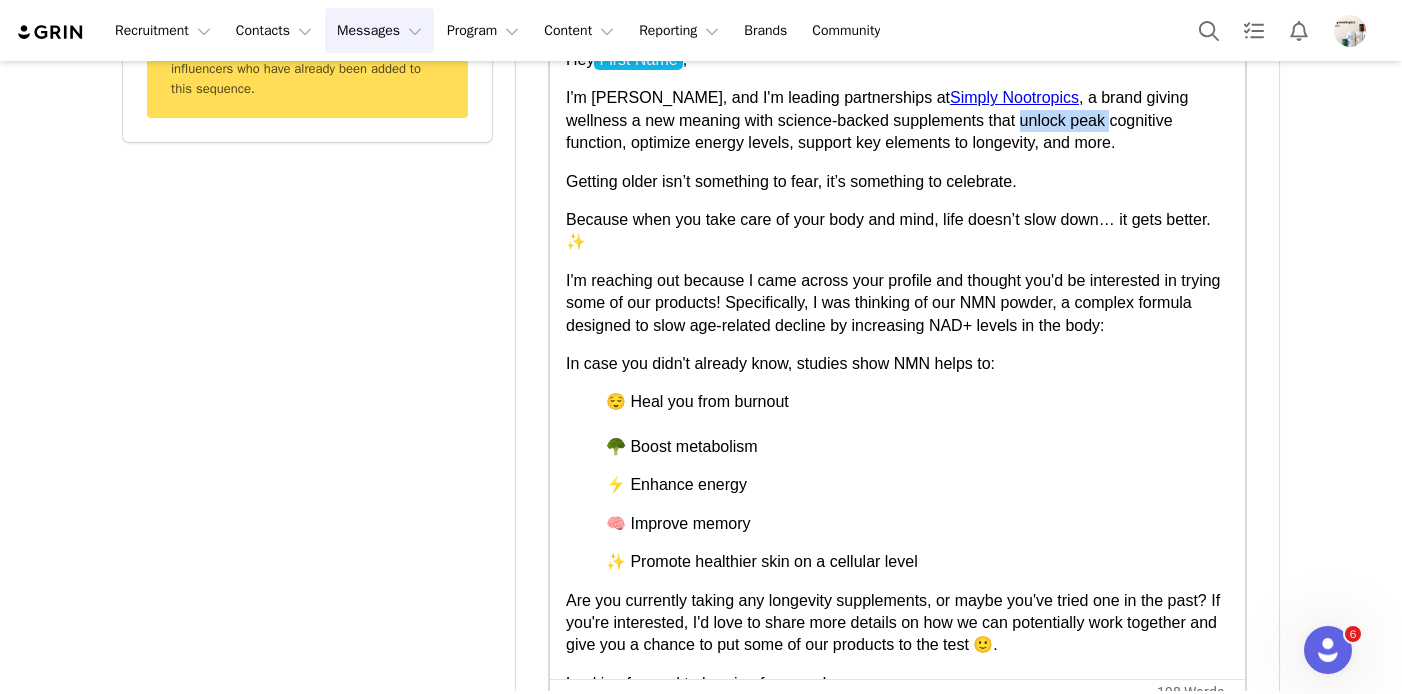 click on "I'm [PERSON_NAME], and I'm leading partnerships at  Simply Nootropics , a brand giving wellness a new meaning with science-backed supplements that unlock peak cognitive function, optimize energy levels, support key elements to longevity, and more." at bounding box center [897, 120] 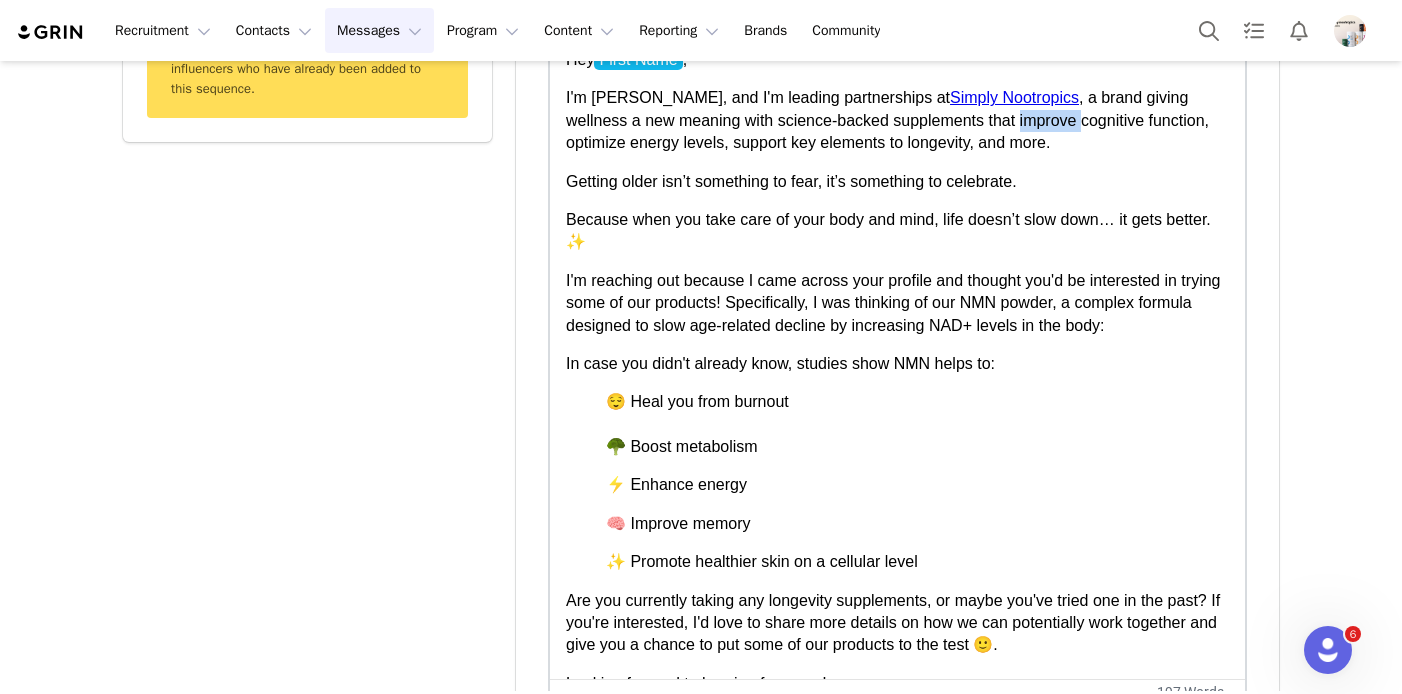 click on "I'm [PERSON_NAME], and I'm leading partnerships at  Simply Nootropics , a brand giving wellness a new meaning with science-backed supplements that improve cognitive function, optimize energy levels, support key elements to longevity, and more." at bounding box center (897, 120) 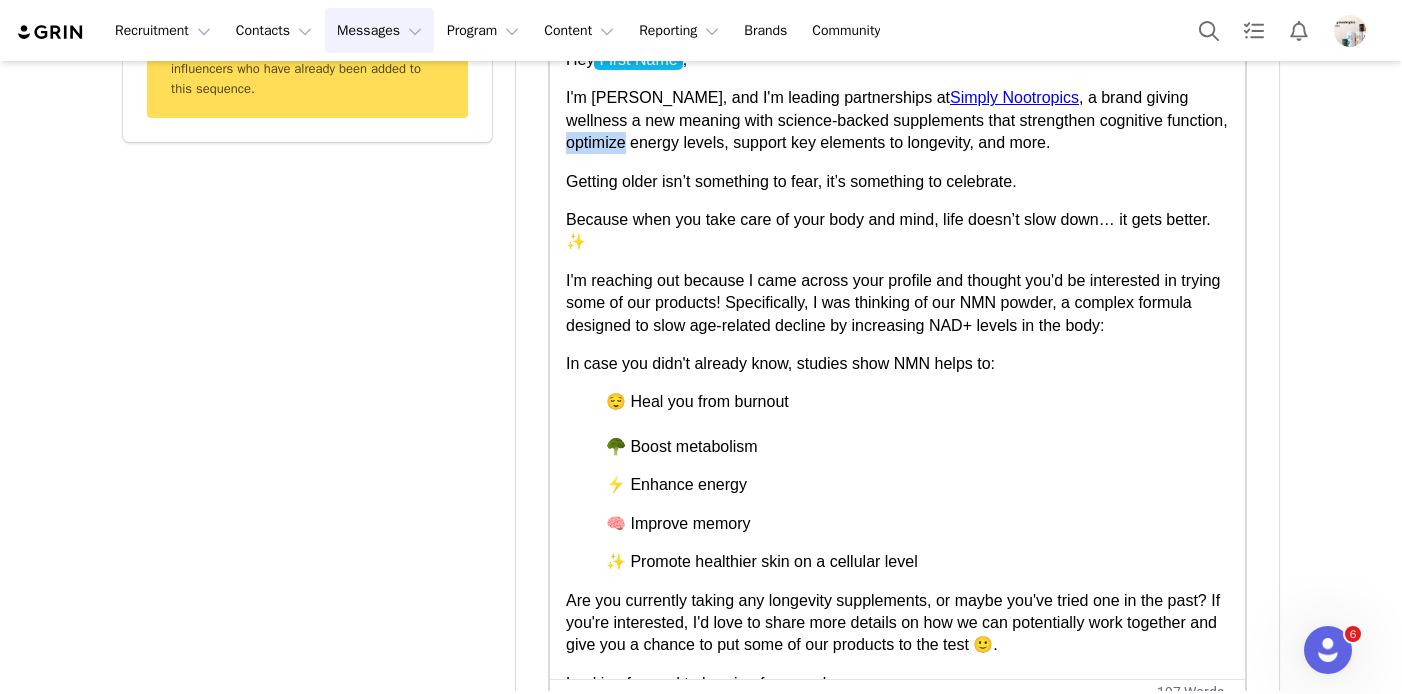 drag, startPoint x: 1201, startPoint y: 123, endPoint x: 1139, endPoint y: 125, distance: 62.03225 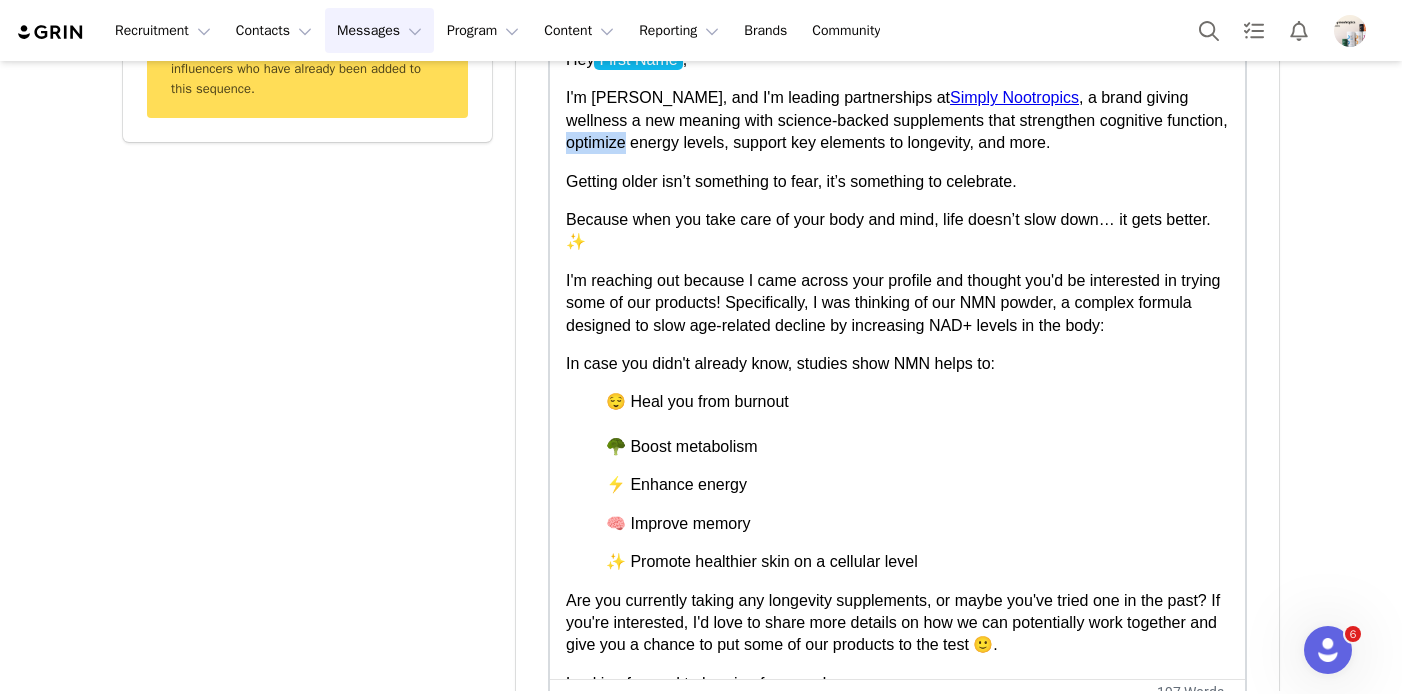 click on "I'm [PERSON_NAME], and I'm leading partnerships at  Simply Nootropics , a brand giving wellness a new meaning with science-backed supplements that strengthen cognitive function, optimize energy levels, support key elements to longevity, and more." at bounding box center [897, 120] 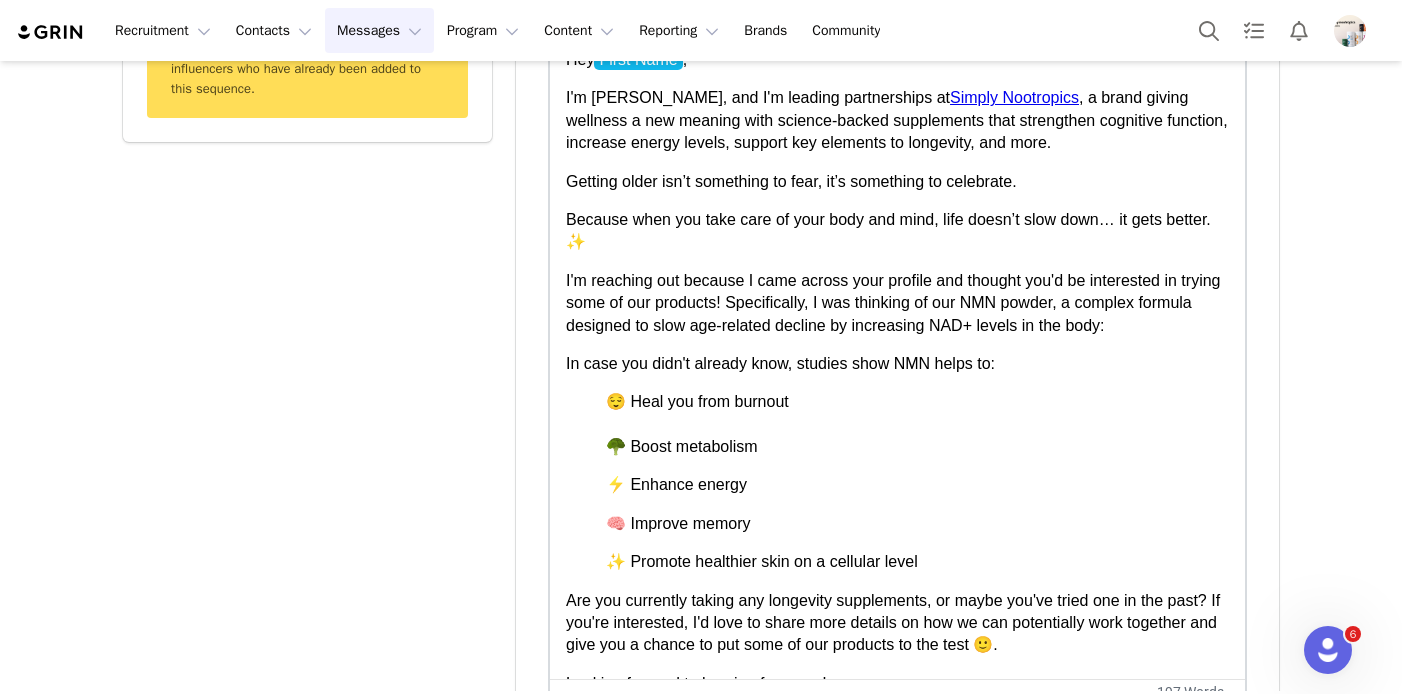 scroll, scrollTop: 297, scrollLeft: 0, axis: vertical 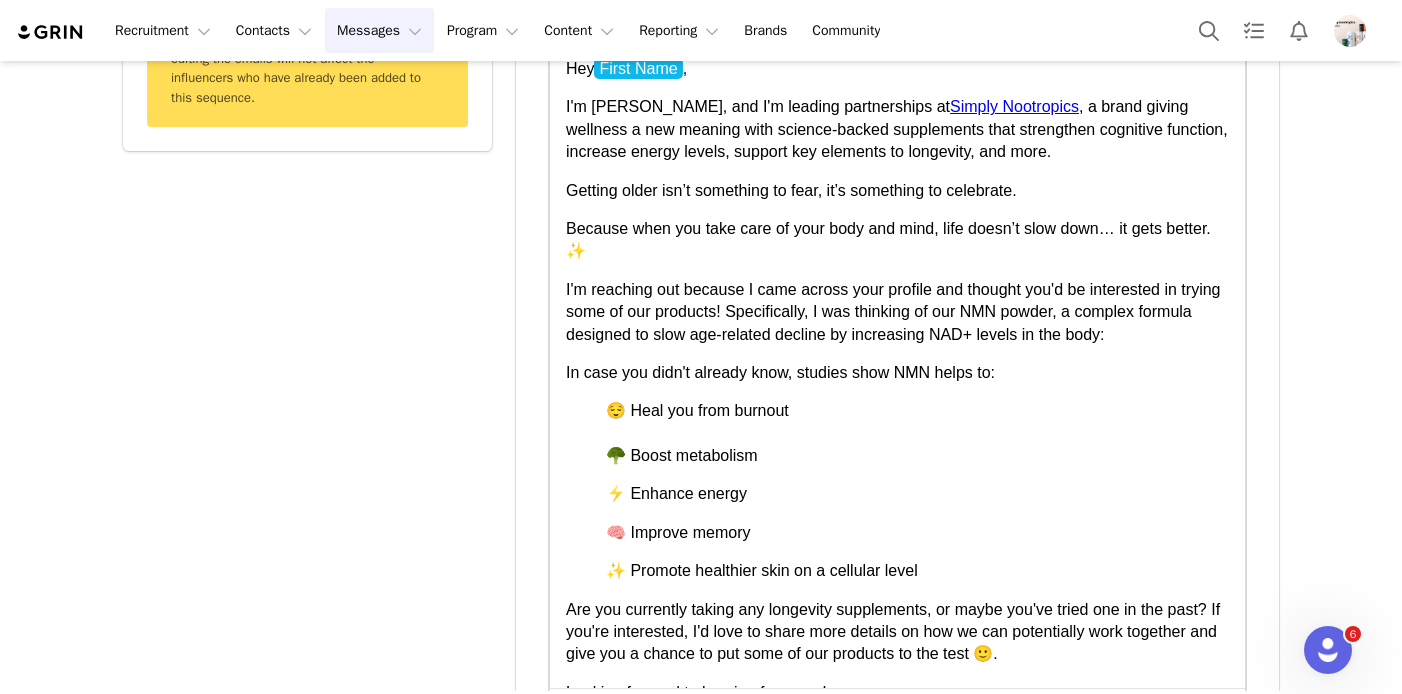 click on "I'm reaching out because I came across your profile and thought you'd be interested in trying some of our products! Specifically, I was thinking of our NMN powder, a complex formula designed to slow age-related decline by increasing NAD+ levels in the body:" at bounding box center [897, 312] 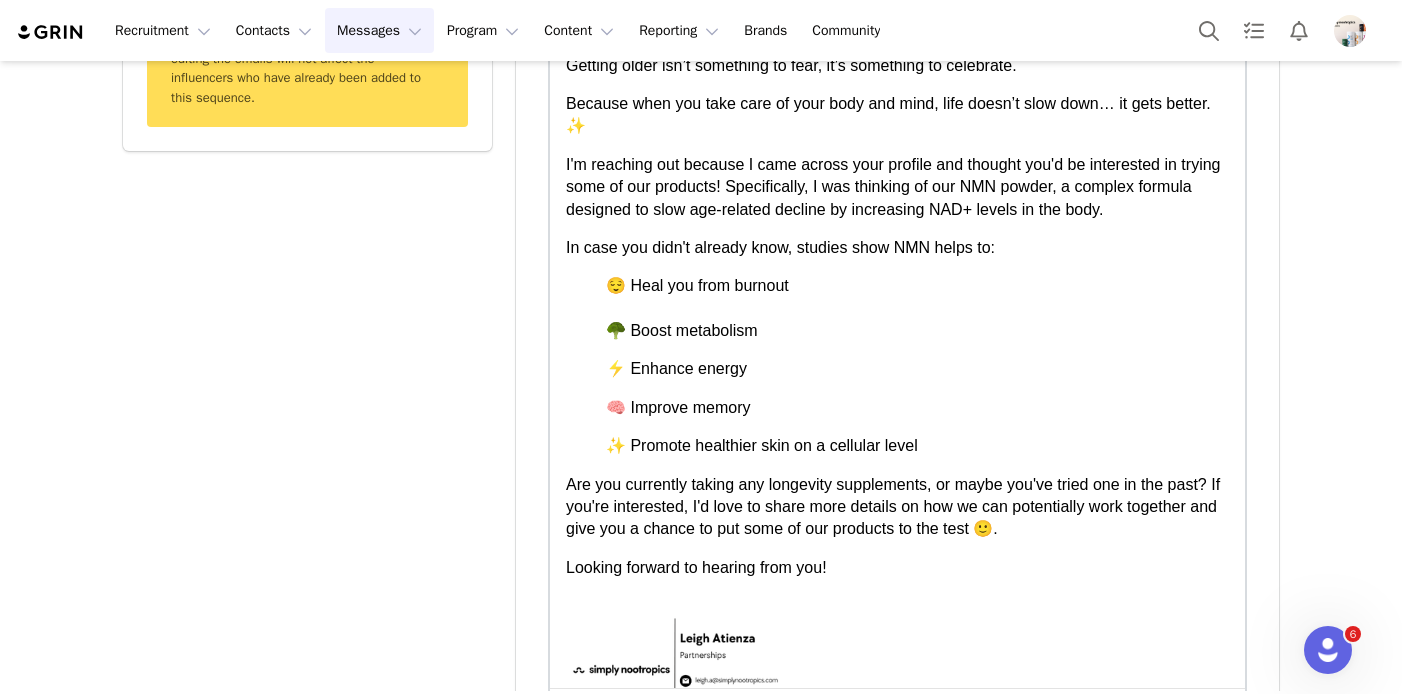 scroll, scrollTop: 137, scrollLeft: 0, axis: vertical 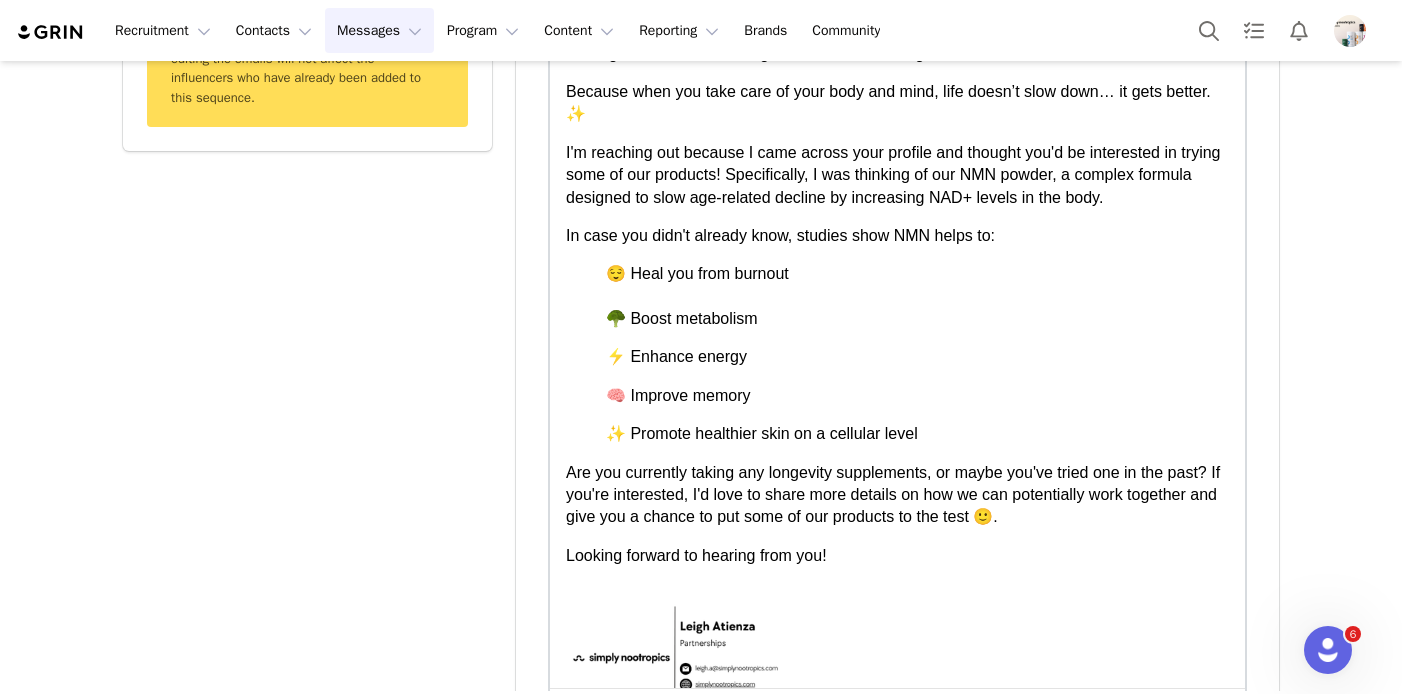 click on "Hey  First Name ,  I'm [PERSON_NAME], and I'm leading partnerships at  Simply Nootropics , a brand giving wellness a new meaning with science-backed supplements that strengthen cognitive function, increase energy levels, support key elements to longevity, and more. Getting older isn’t something to fear, it’s something to celebrate. Because when you take care of your body and mind, life doesn’t slow down… it gets better. ✨ I'm reaching out because I came across your profile and thought you'd be interested in trying some of our products! Specifically, I was thinking of our NMN powder, a complex formula designed to slow age-related decline by increasing NAD+ levels in the body. In case you didn't already know, studies show NMN helps to:  😌 Heal you from burnout 🥦 Boost metabolism ⚡️ Enhance energy 🧠 Improve memory ✨ Promote healthier skin on a cellular level Looking forward to hearing from you!" at bounding box center [897, 329] 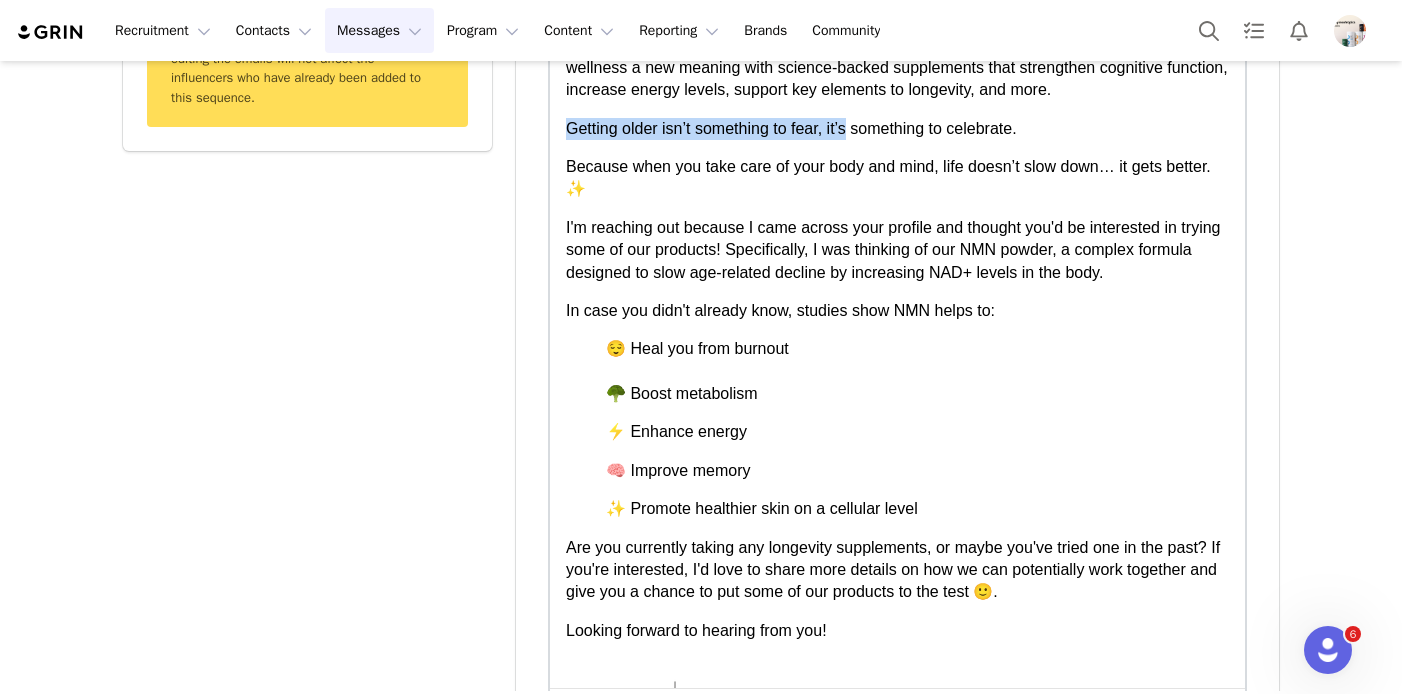 drag, startPoint x: 857, startPoint y: 132, endPoint x: 551, endPoint y: 132, distance: 306 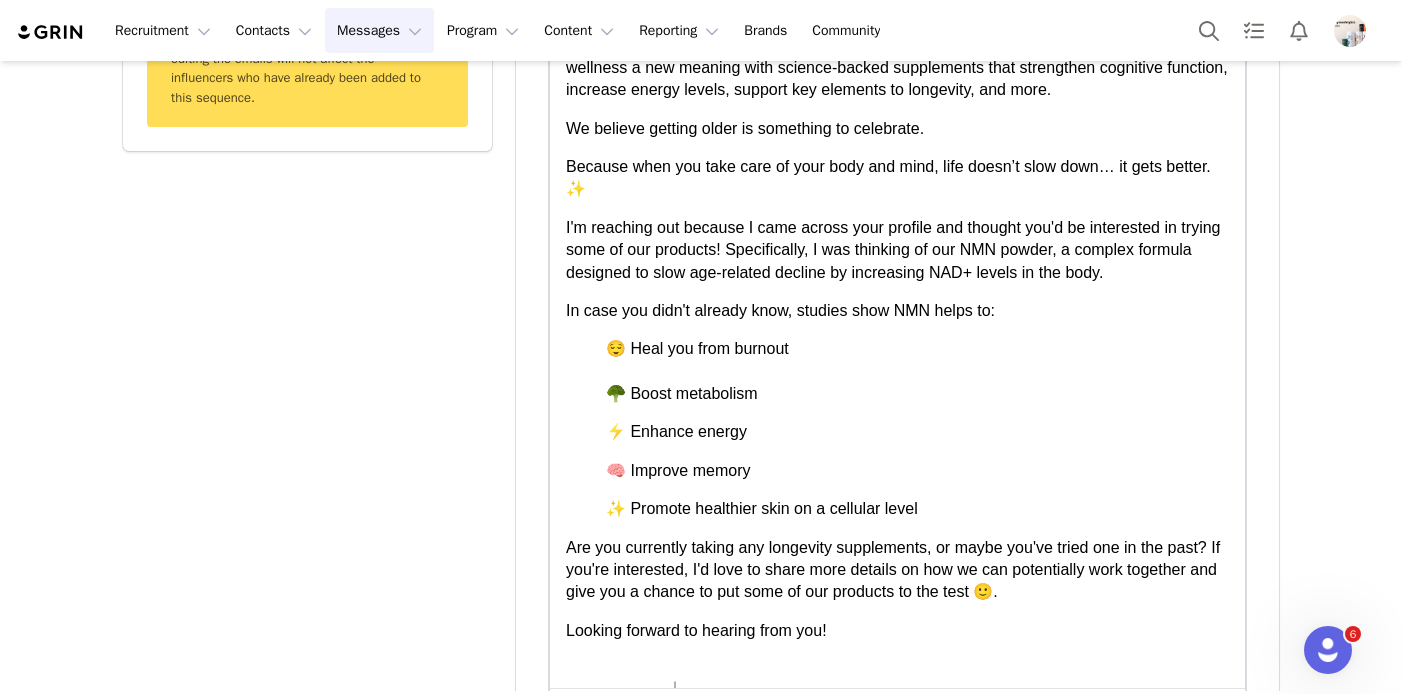 click on "Hey  First Name ,  I'm [PERSON_NAME], and I'm leading partnerships at  Simply Nootropics , a brand giving wellness a new meaning with science-backed supplements that strengthen cognitive function, increase energy levels, support key elements to longevity, and more. We believe getting older is something to celebrate. Because when you take care of your body and mind, life doesn’t slow down… it gets better. ✨ I'm reaching out because I came across your profile and thought you'd be interested in trying some of our products! Specifically, I was thinking of our NMN powder, a complex formula designed to slow age-related decline by increasing NAD+ levels in the body. In case you didn't already know, studies show NMN helps to:  😌 Heal you from burnout 🥦 Boost metabolism ⚡️ Enhance energy 🧠 Improve memory ✨ Promote healthier skin on a cellular level Looking forward to hearing from you!" at bounding box center (897, 404) 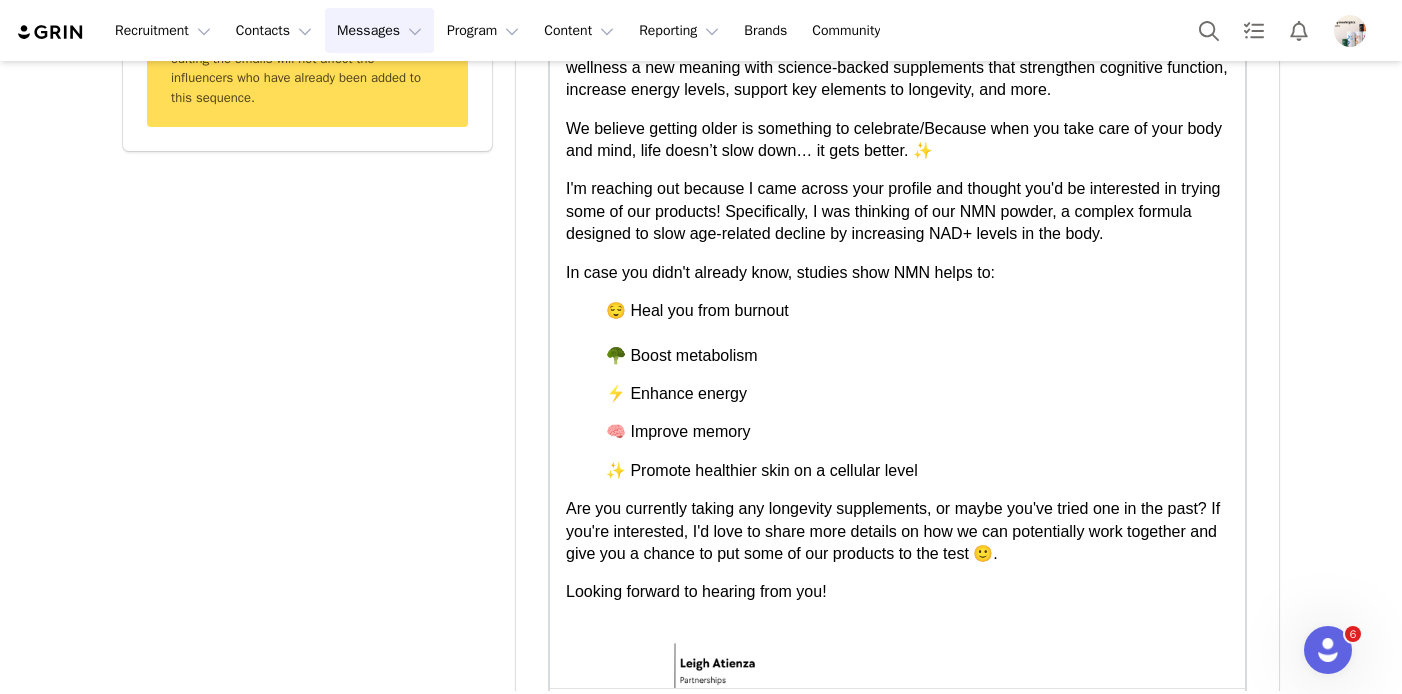 click on "We believe getting older is something to celebrate/  Because when you take care of your body and mind, life doesn’t slow down… it gets better. ✨" at bounding box center (897, 140) 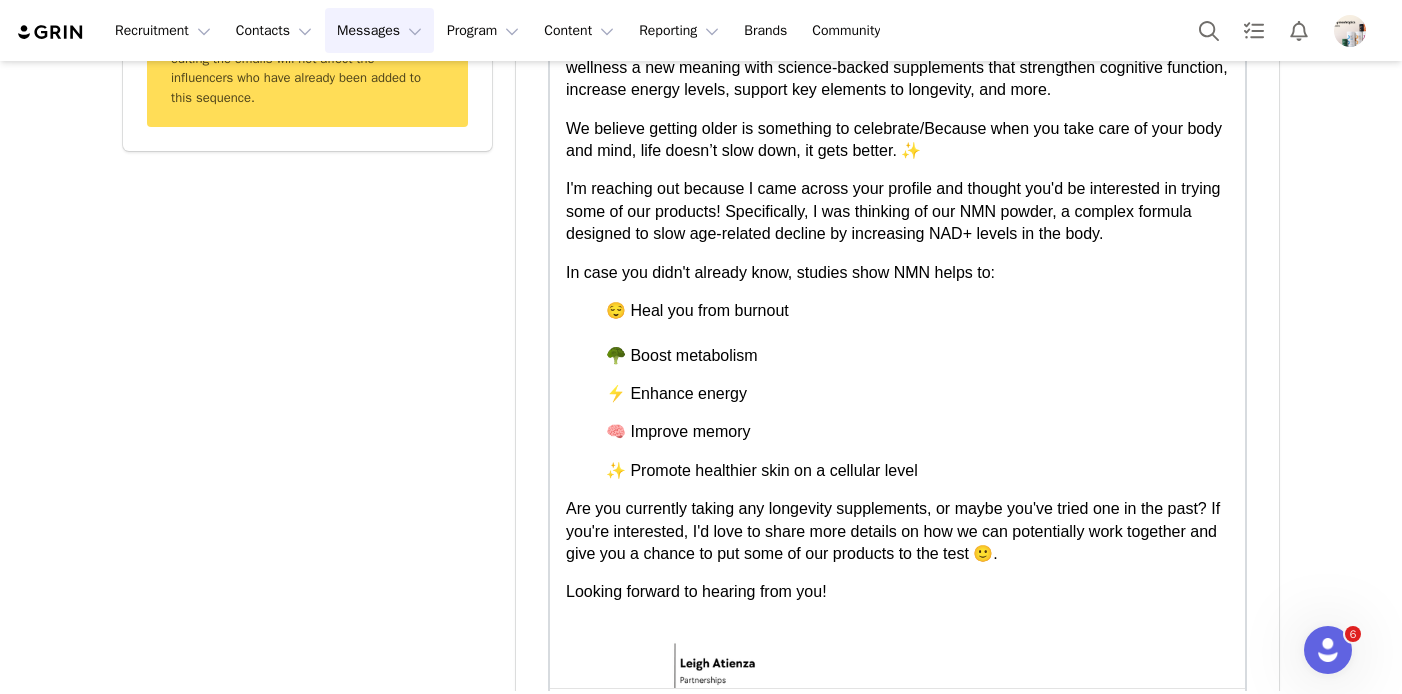click on "We believe getting older is something to celebrate/  Because when you take care of your body and mind, life doesn’t slow down, it gets better. ✨" at bounding box center [897, 140] 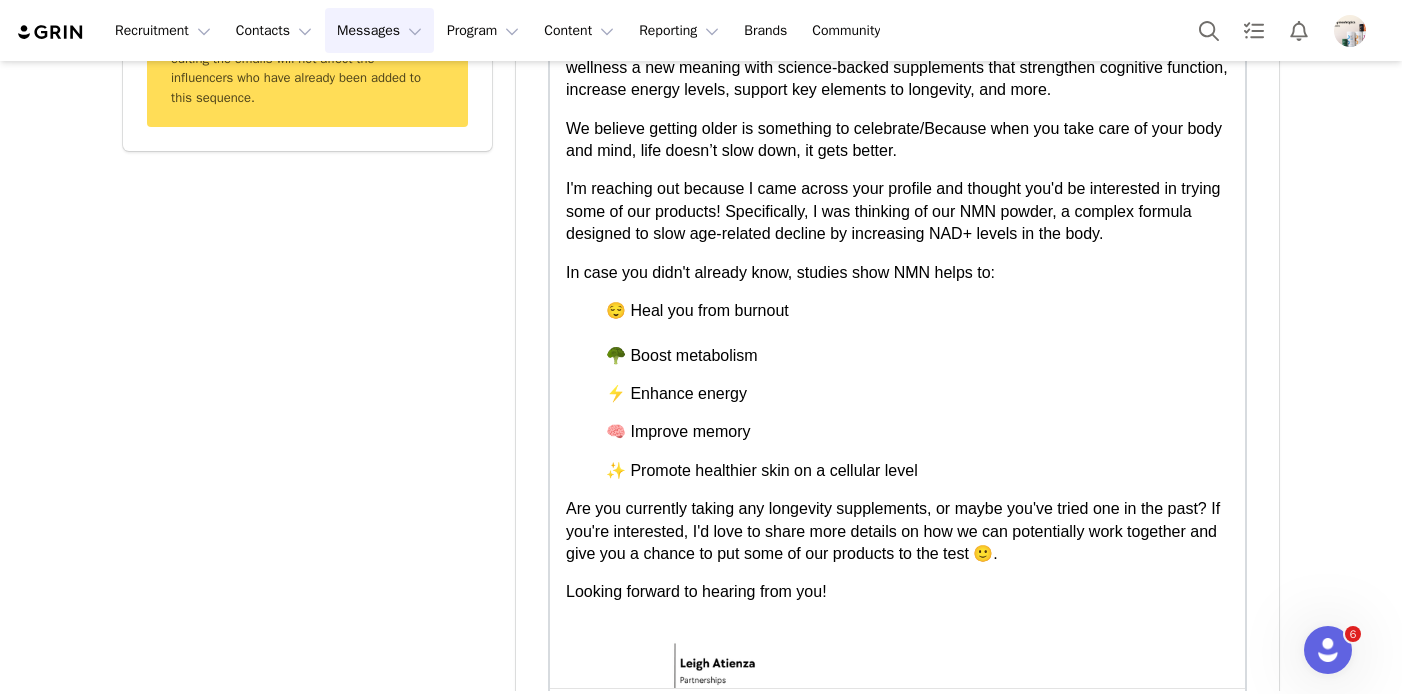 click on "We believe getting older is something to celebrate/  Because when you take care of your body and mind, life doesn’t slow down, it gets better." at bounding box center (897, 140) 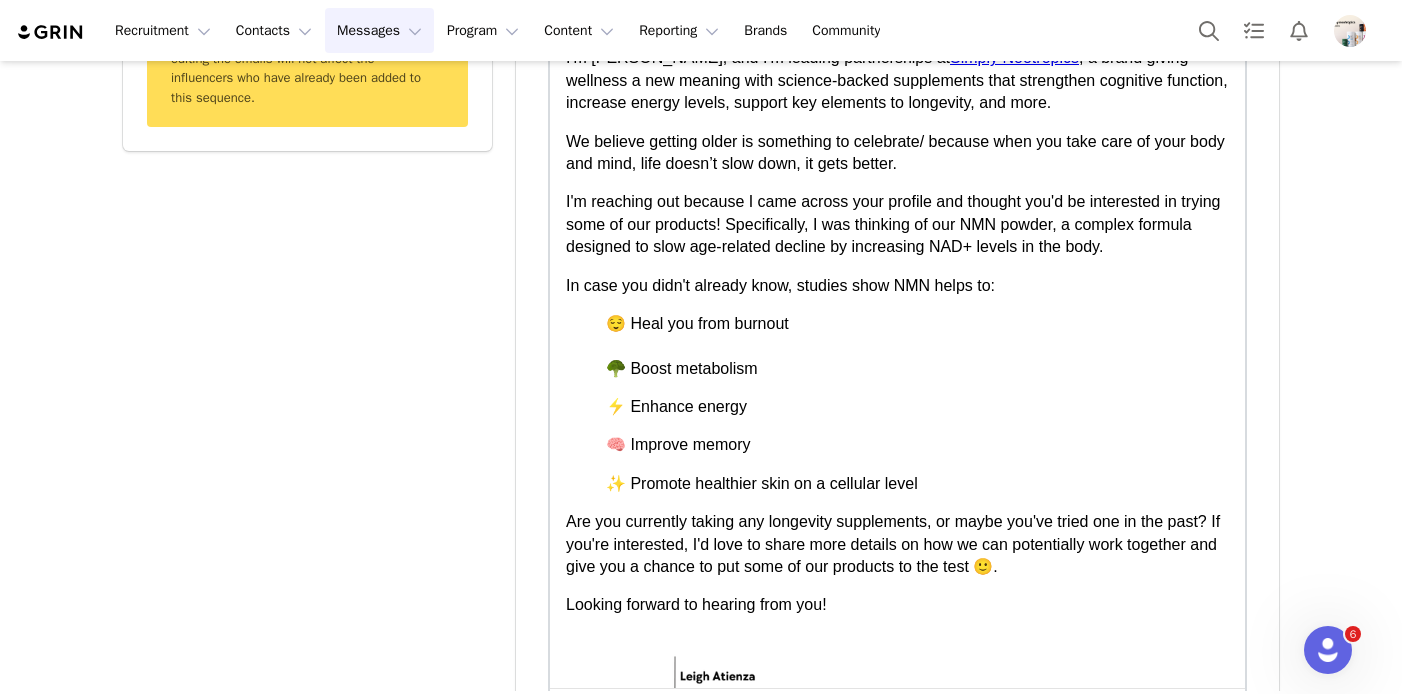 scroll, scrollTop: 45, scrollLeft: 0, axis: vertical 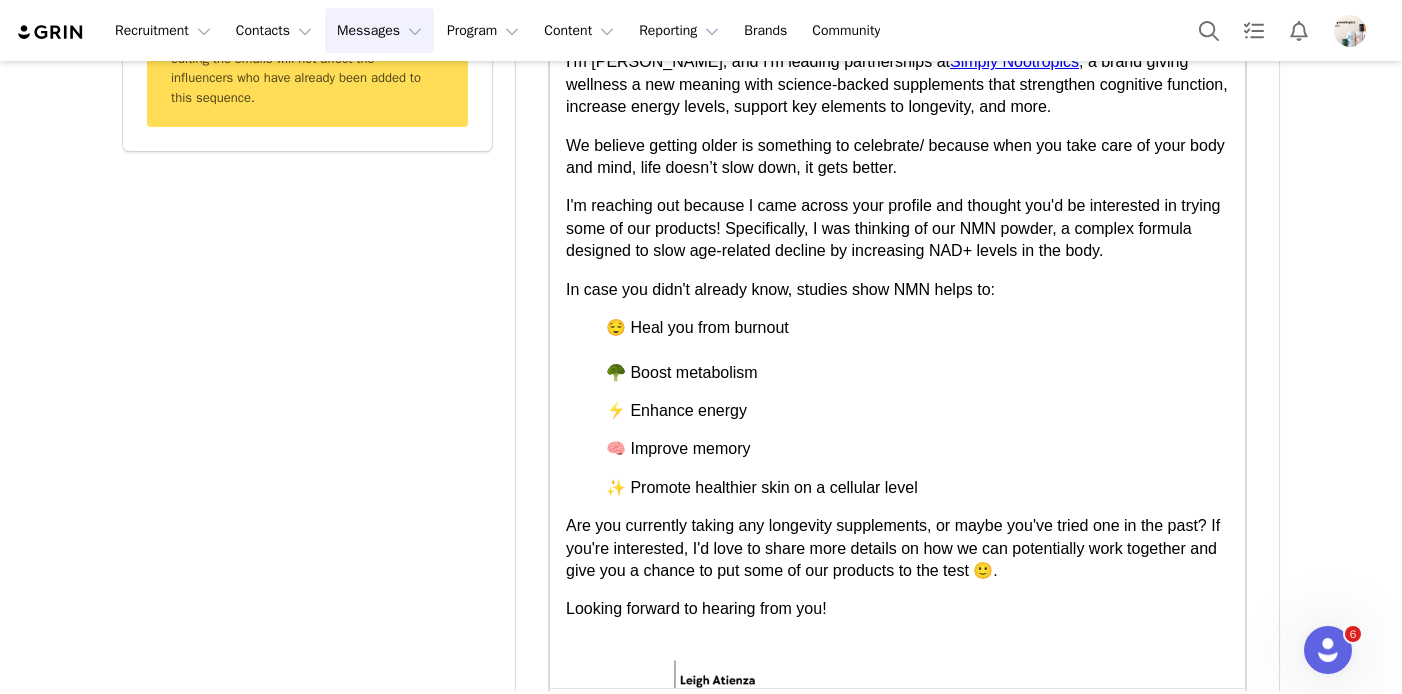 click on "We believe getting older is something to celebrate/ b ecause when you take care of your body and mind, life doesn’t slow down, it gets better." at bounding box center (897, 157) 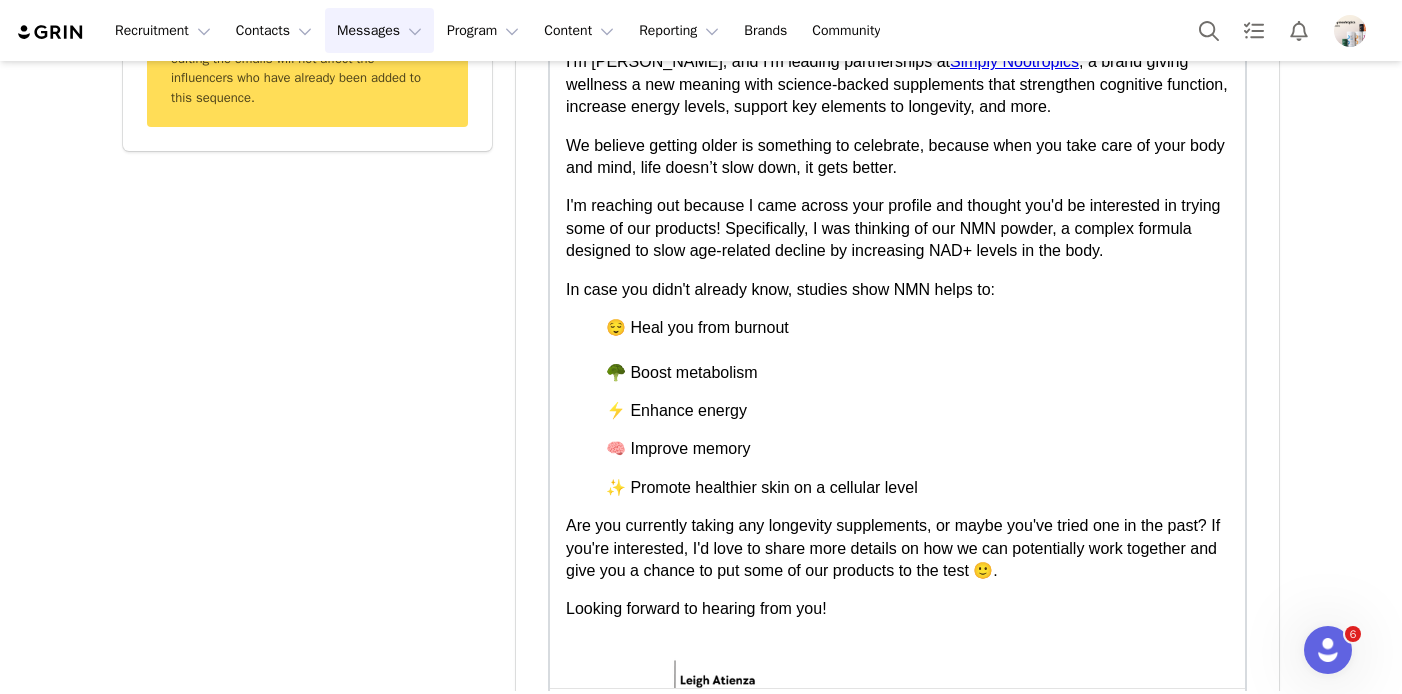 click on "We believe getting older is something to celebrate, b ecause when you take care of your body and mind, life doesn’t slow down, it gets better." at bounding box center [897, 157] 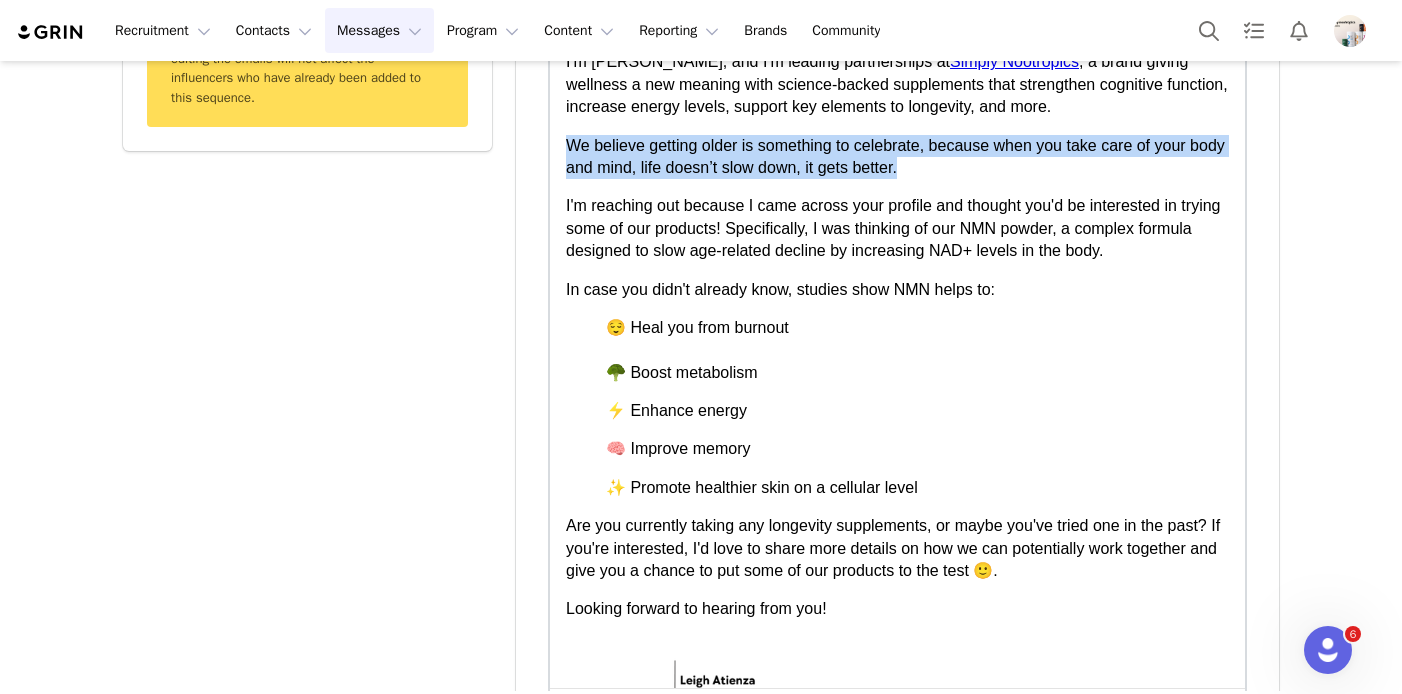 drag, startPoint x: 969, startPoint y: 169, endPoint x: 534, endPoint y: 149, distance: 435.45953 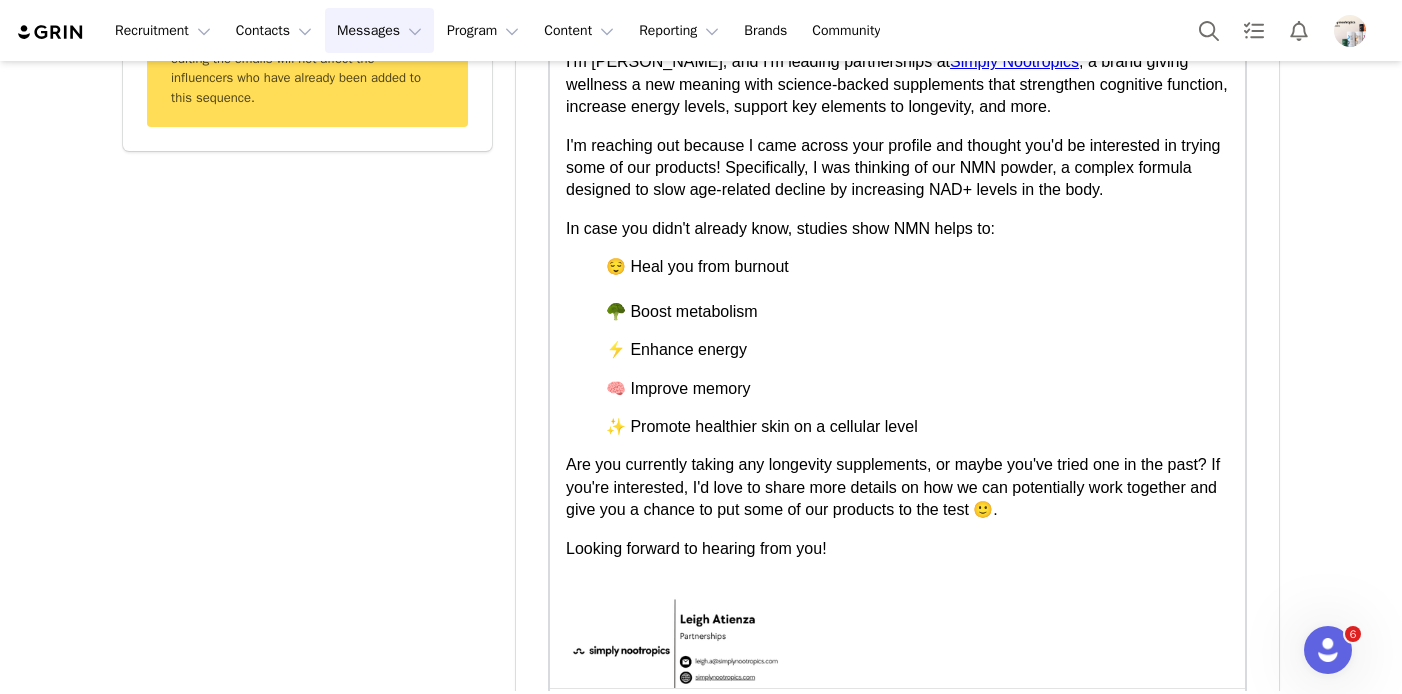 scroll, scrollTop: 0, scrollLeft: 0, axis: both 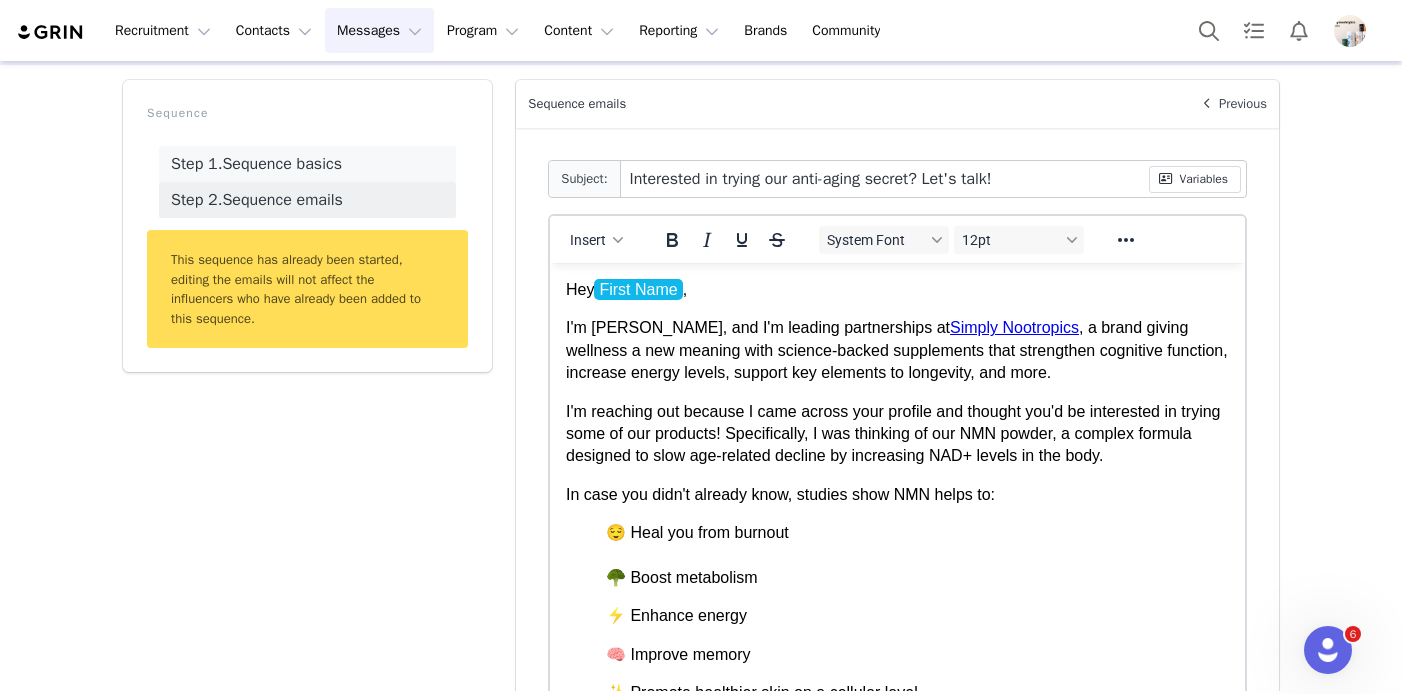 click on "Step 1.  Sequence basics" at bounding box center [307, 164] 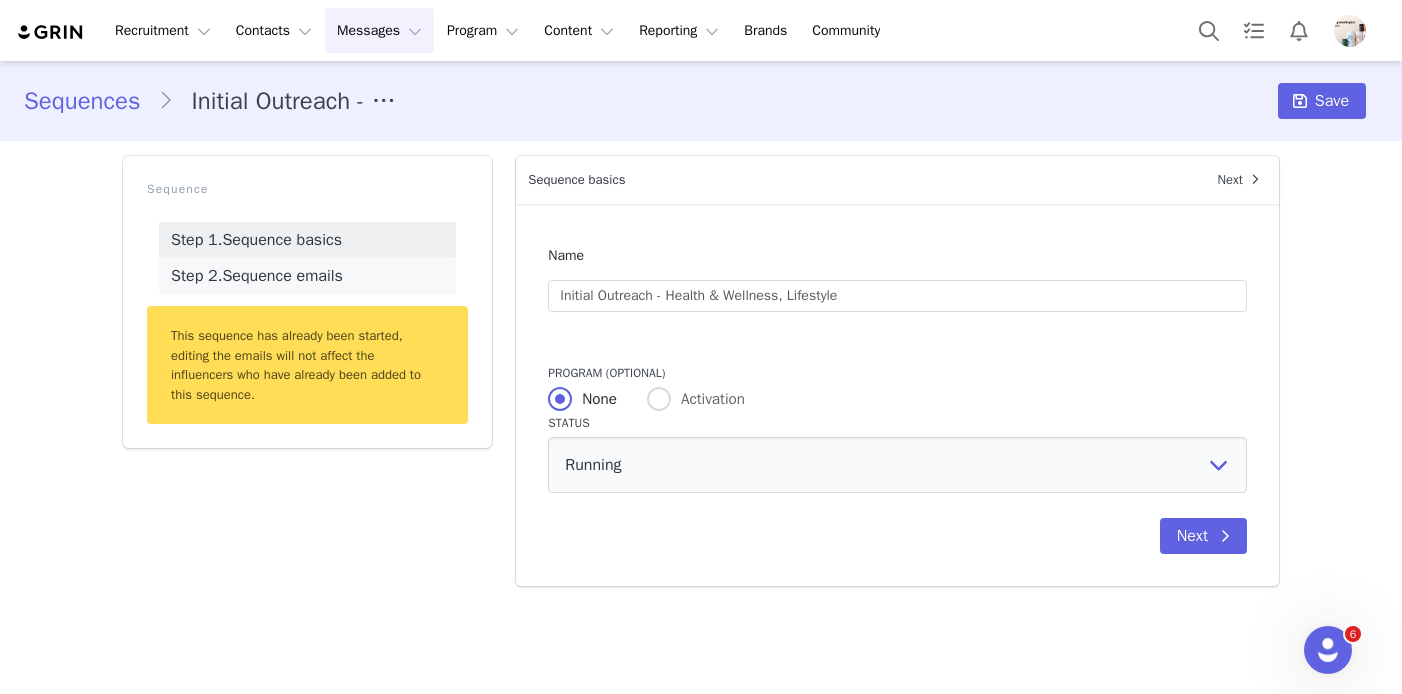 click on "Step 2.  Sequence emails" at bounding box center [307, 276] 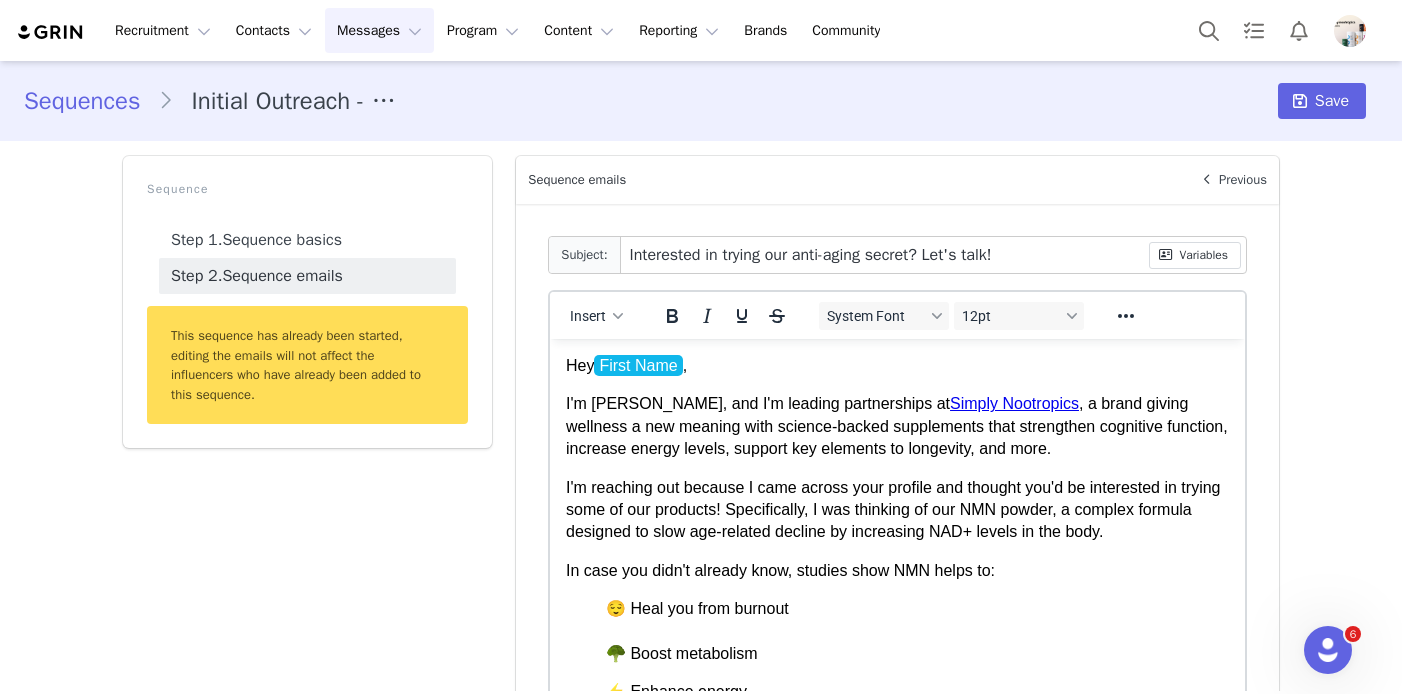 click on "I'm [PERSON_NAME], and I'm leading partnerships at  Simply Nootropics , a brand giving wellness a new meaning with science-backed supplements that strengthen cognitive function, increase energy levels, support key elements to longevity, and more." at bounding box center (897, 426) 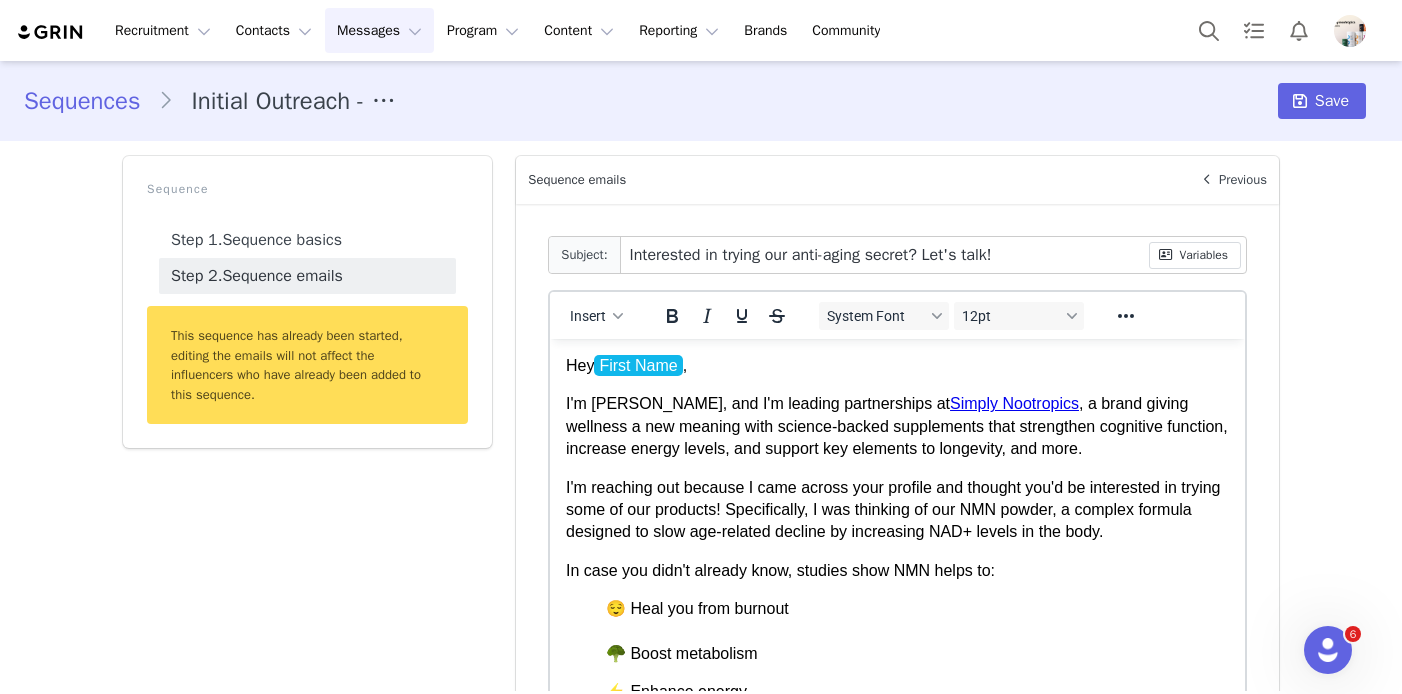 click on "I'm [PERSON_NAME], and I'm leading partnerships at  Simply Nootropics , a brand giving wellness a new meaning with science-backed supplements that strengthen cognitive function, increase energy levels, and support key elements to longevity, and more." at bounding box center [897, 426] 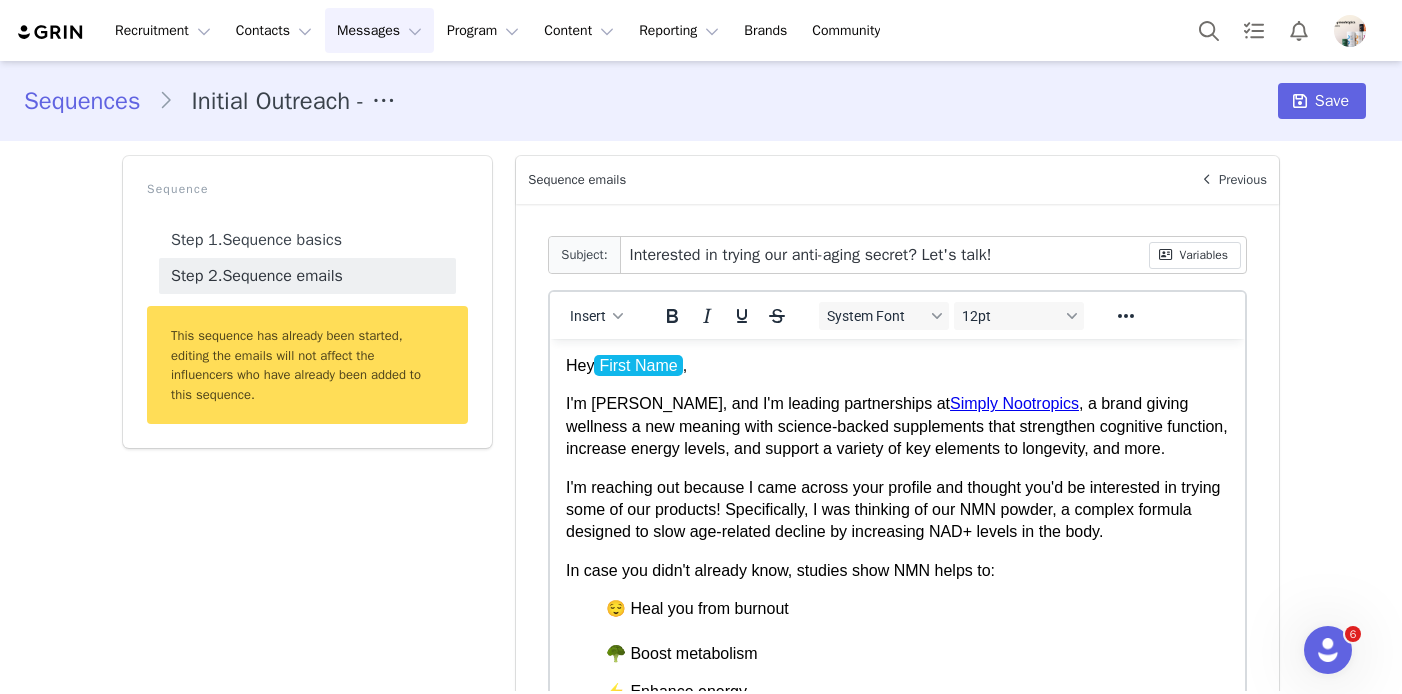 click on "I'm [PERSON_NAME], and I'm leading partnerships at  Simply Nootropics , a brand giving wellness a new meaning with science-backed supplements that strengthen cognitive function, increase energy levels, and support a variety of key elements to longevity, and more." at bounding box center (897, 426) 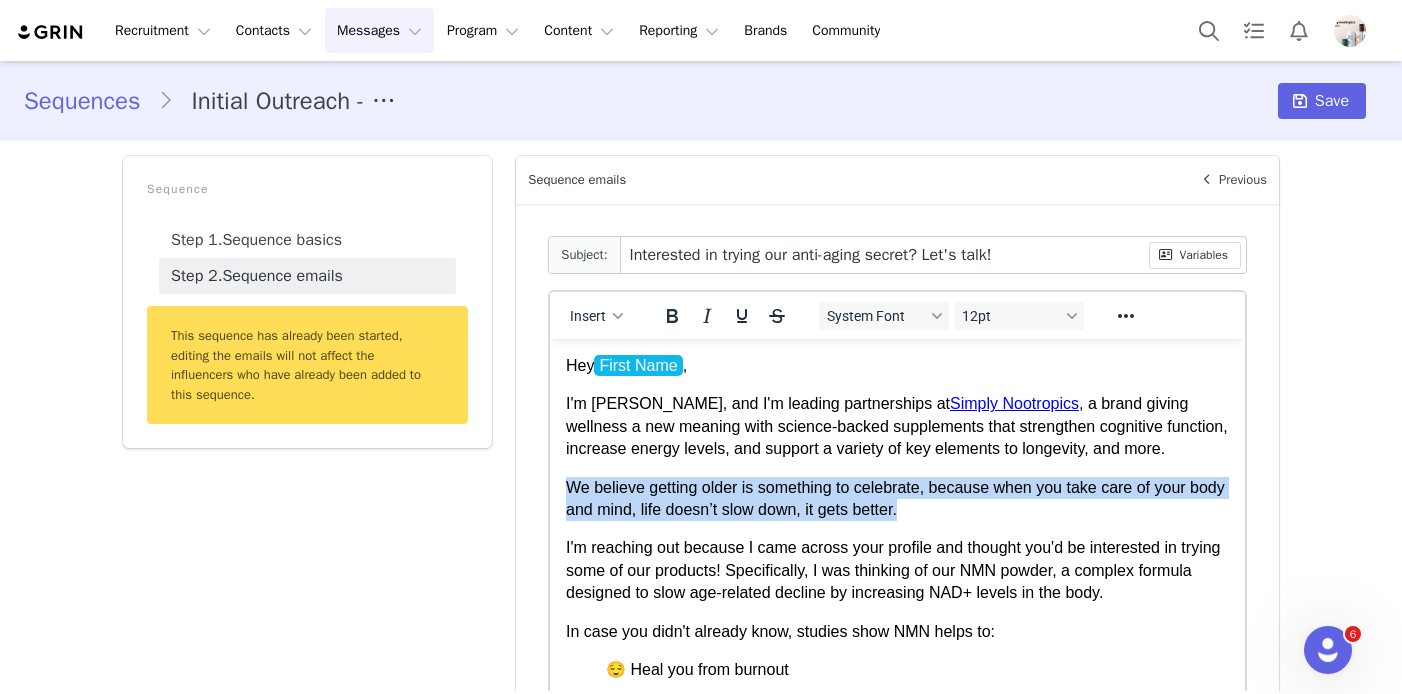 drag, startPoint x: 982, startPoint y: 510, endPoint x: 554, endPoint y: 490, distance: 428.46704 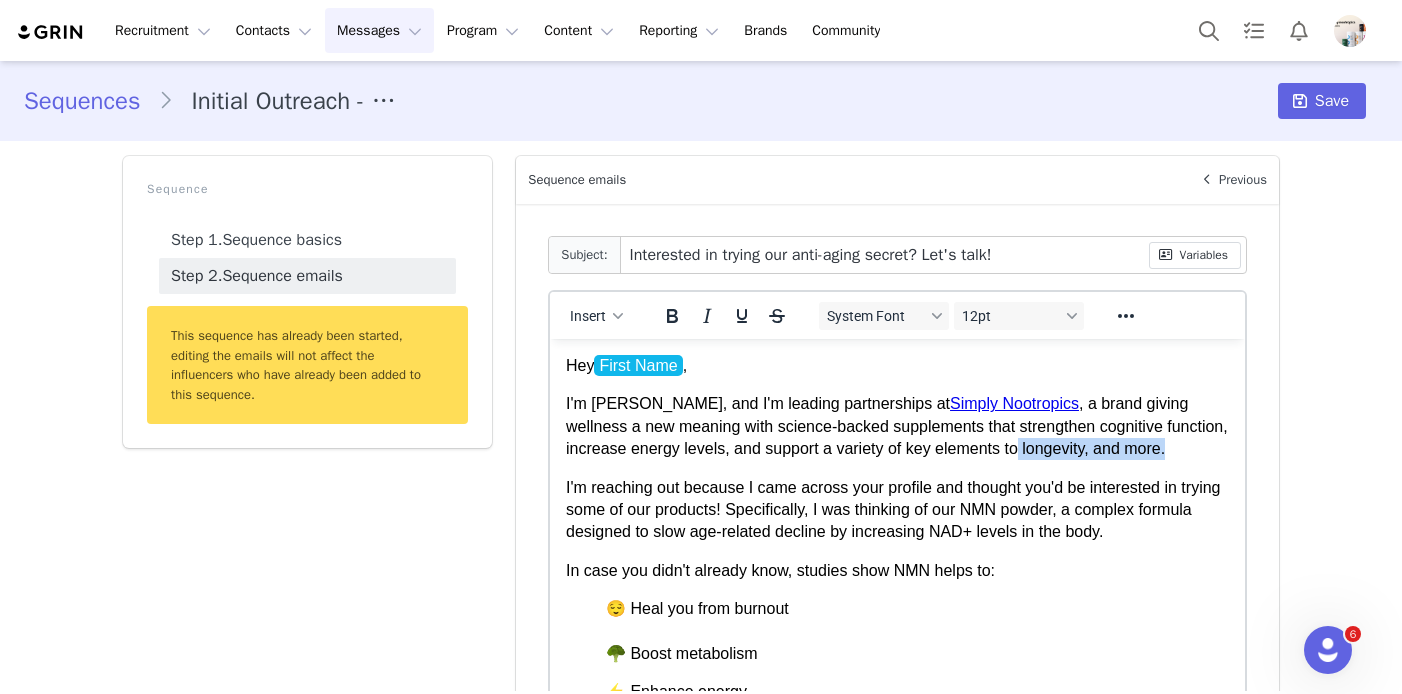 drag, startPoint x: 1119, startPoint y: 451, endPoint x: 962, endPoint y: 454, distance: 157.02866 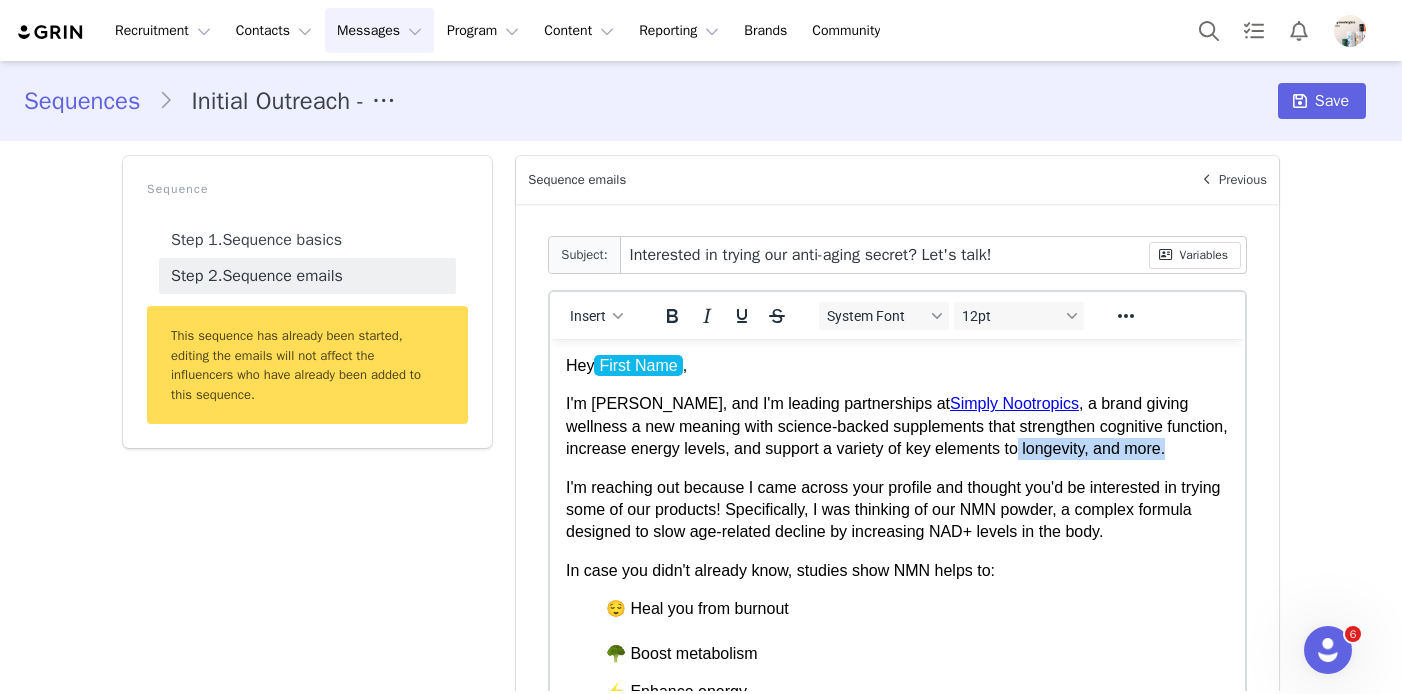 click on "I'm [PERSON_NAME], and I'm leading partnerships at  Simply Nootropics , a brand giving wellness a new meaning with science-backed supplements that strengthen cognitive function, increase energy levels, and support a variety of key elements to longevity, and more." at bounding box center (897, 426) 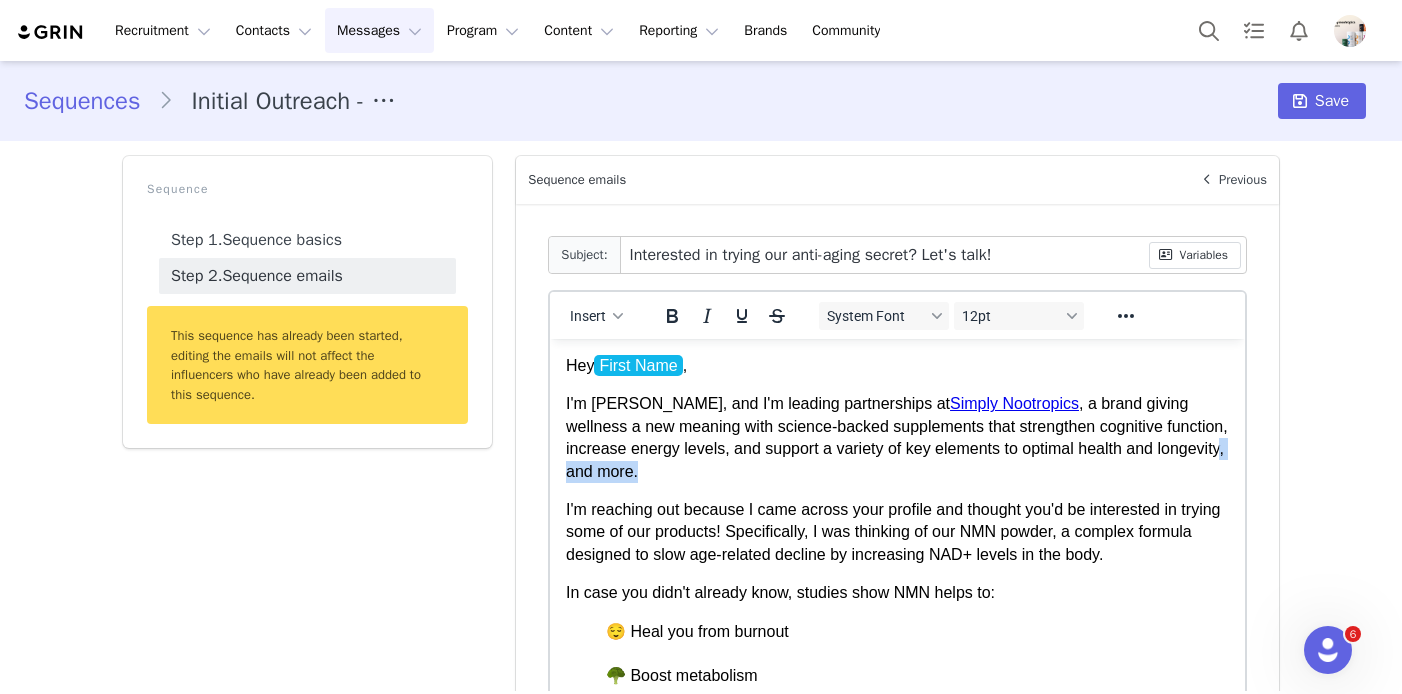 drag, startPoint x: 1168, startPoint y: 455, endPoint x: 1207, endPoint y: 467, distance: 40.804413 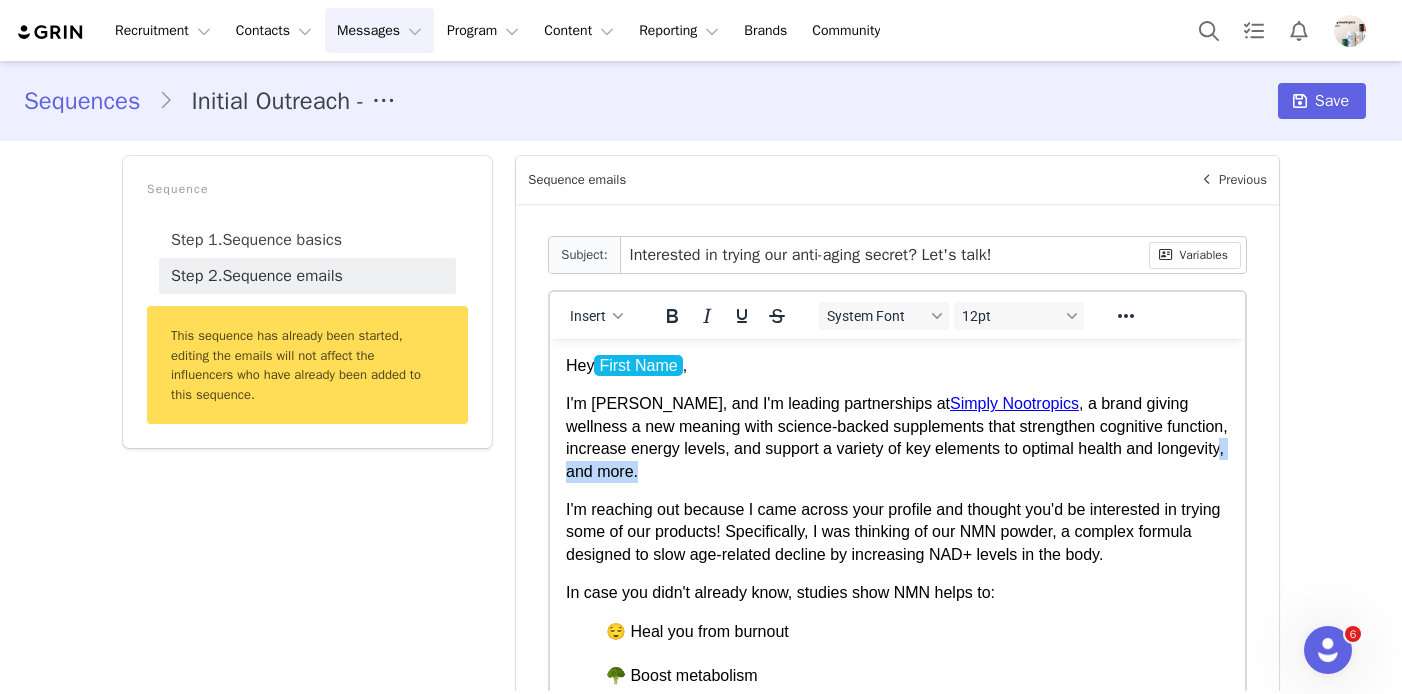 click on "I'm [PERSON_NAME], and I'm leading partnerships at  Simply Nootropics , a brand giving wellness a new meaning with science-backed supplements that strengthen cognitive function, increase energy levels, and support a variety of key elements to optimal health and longevity, and more." at bounding box center [897, 438] 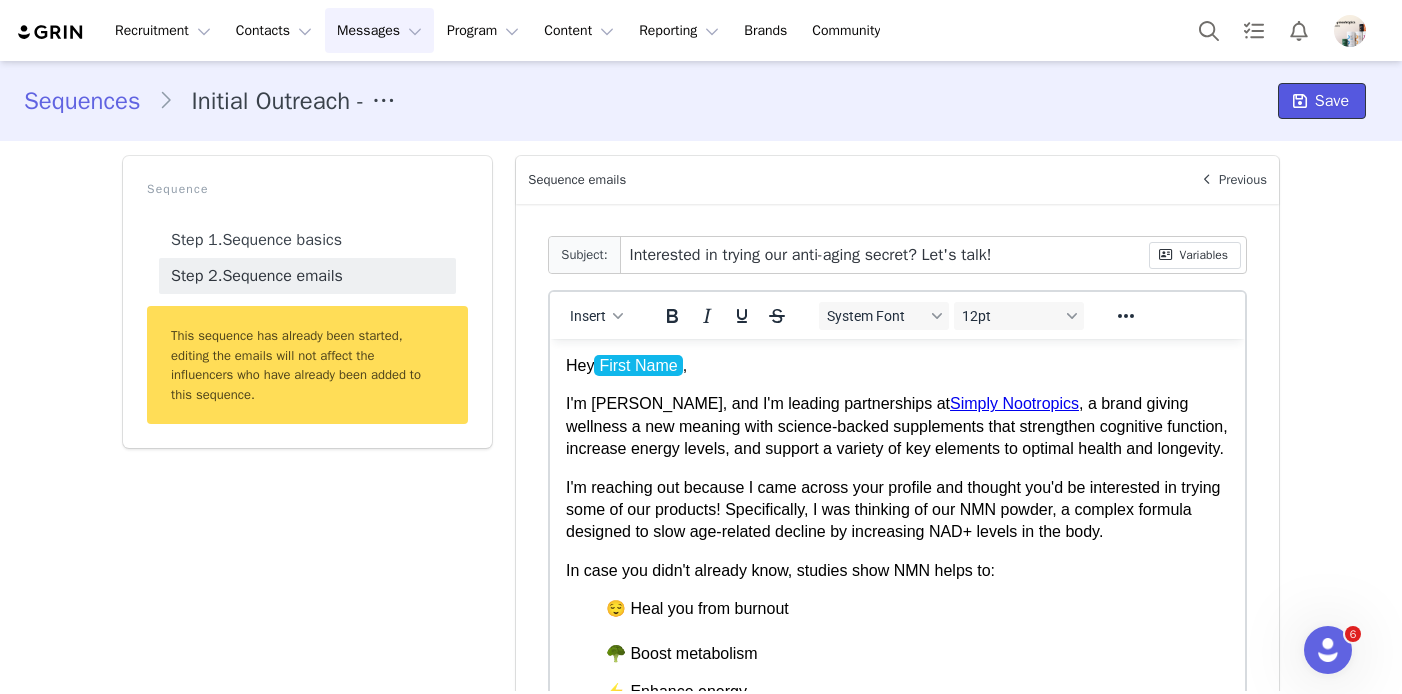 click on "Save" at bounding box center [1332, 101] 